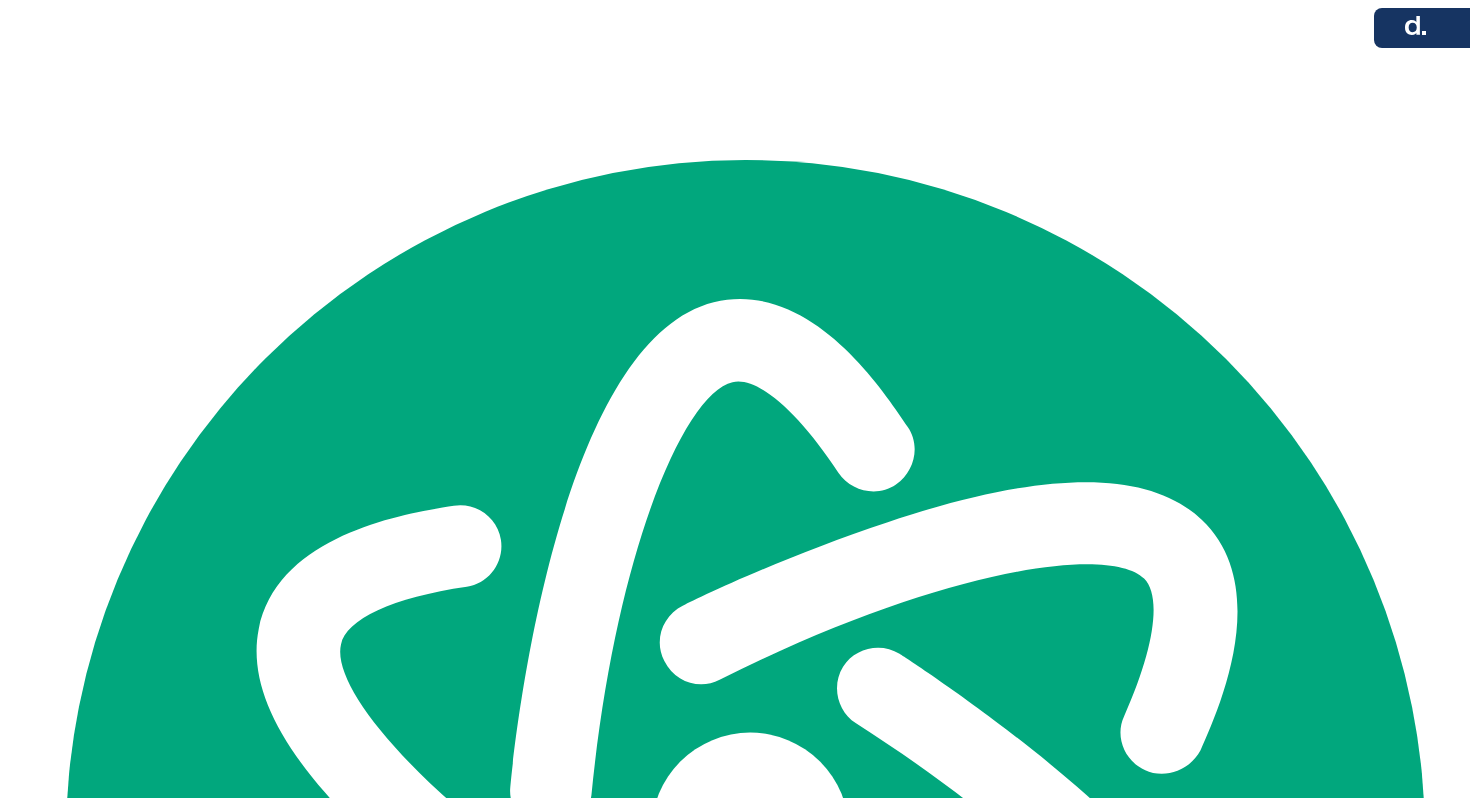 scroll, scrollTop: 0, scrollLeft: 0, axis: both 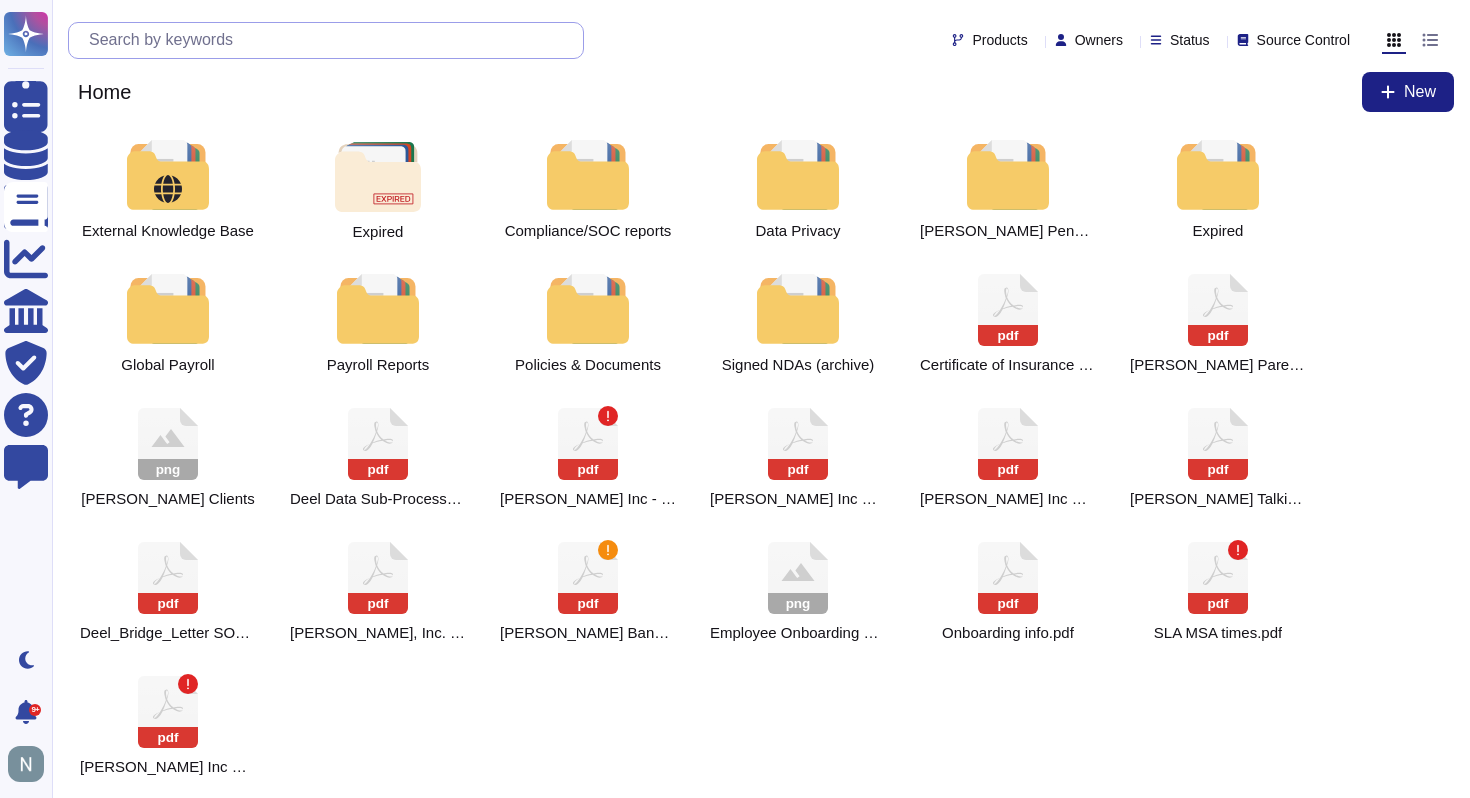 click at bounding box center [331, 40] 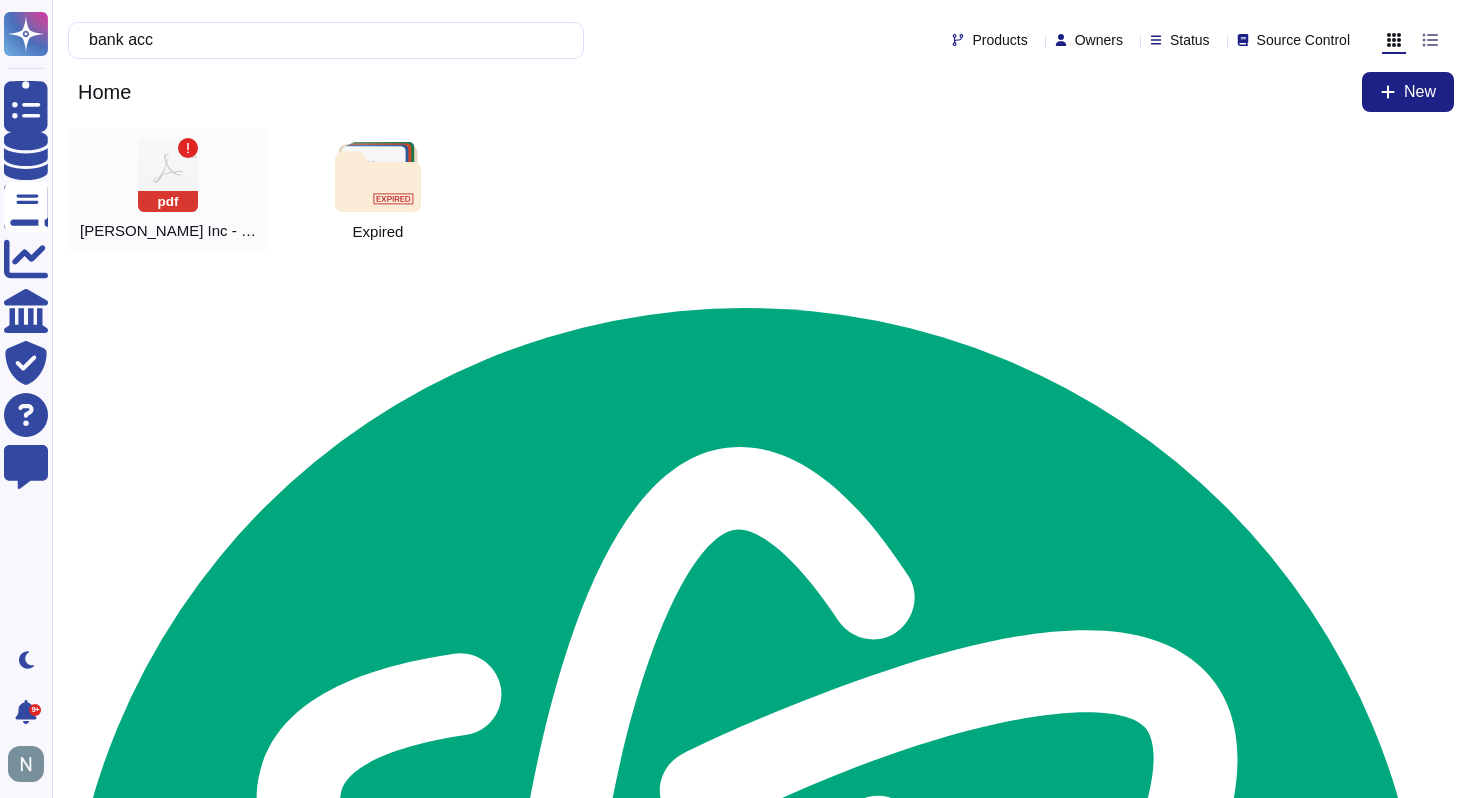 click 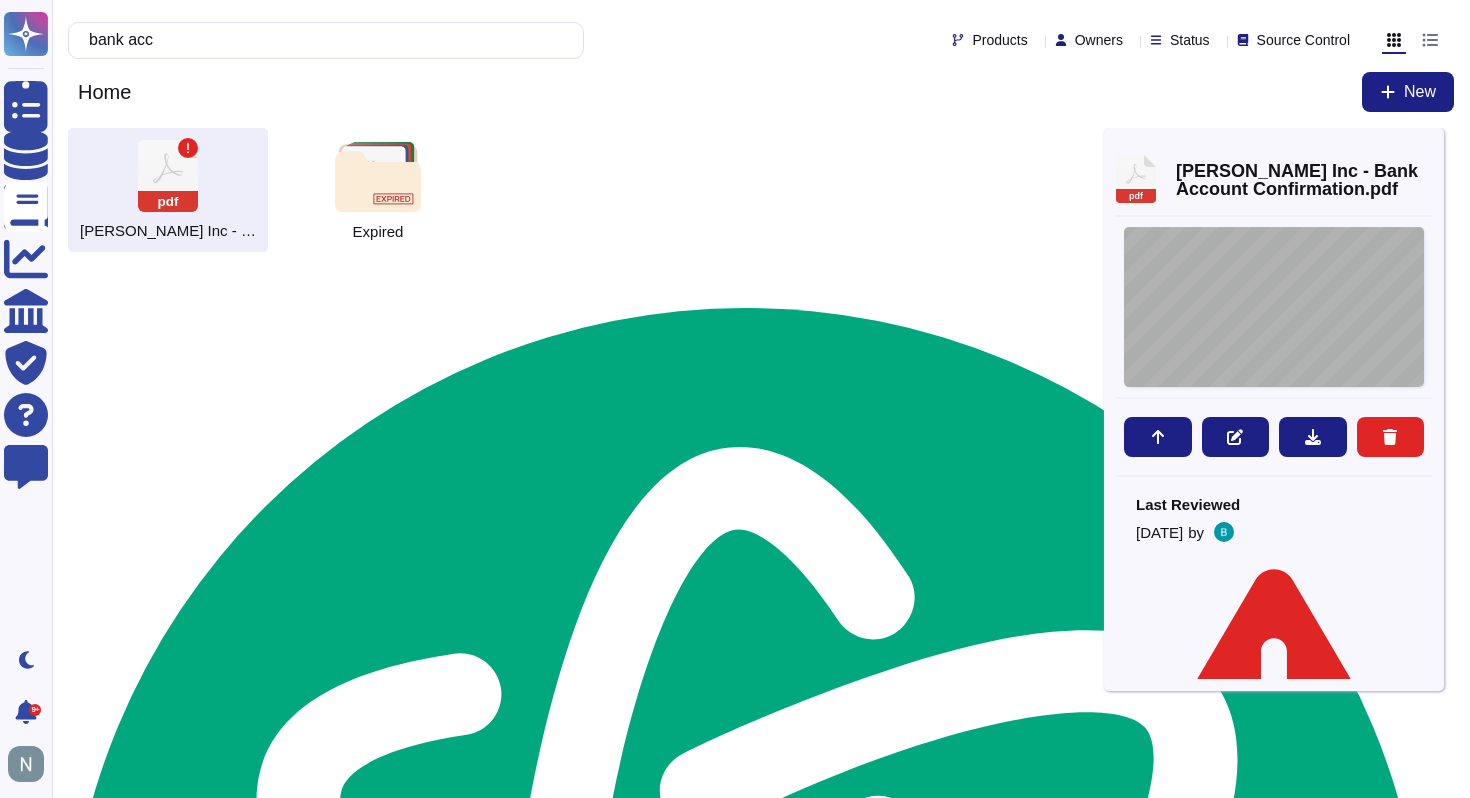 click at bounding box center (1274, 307) 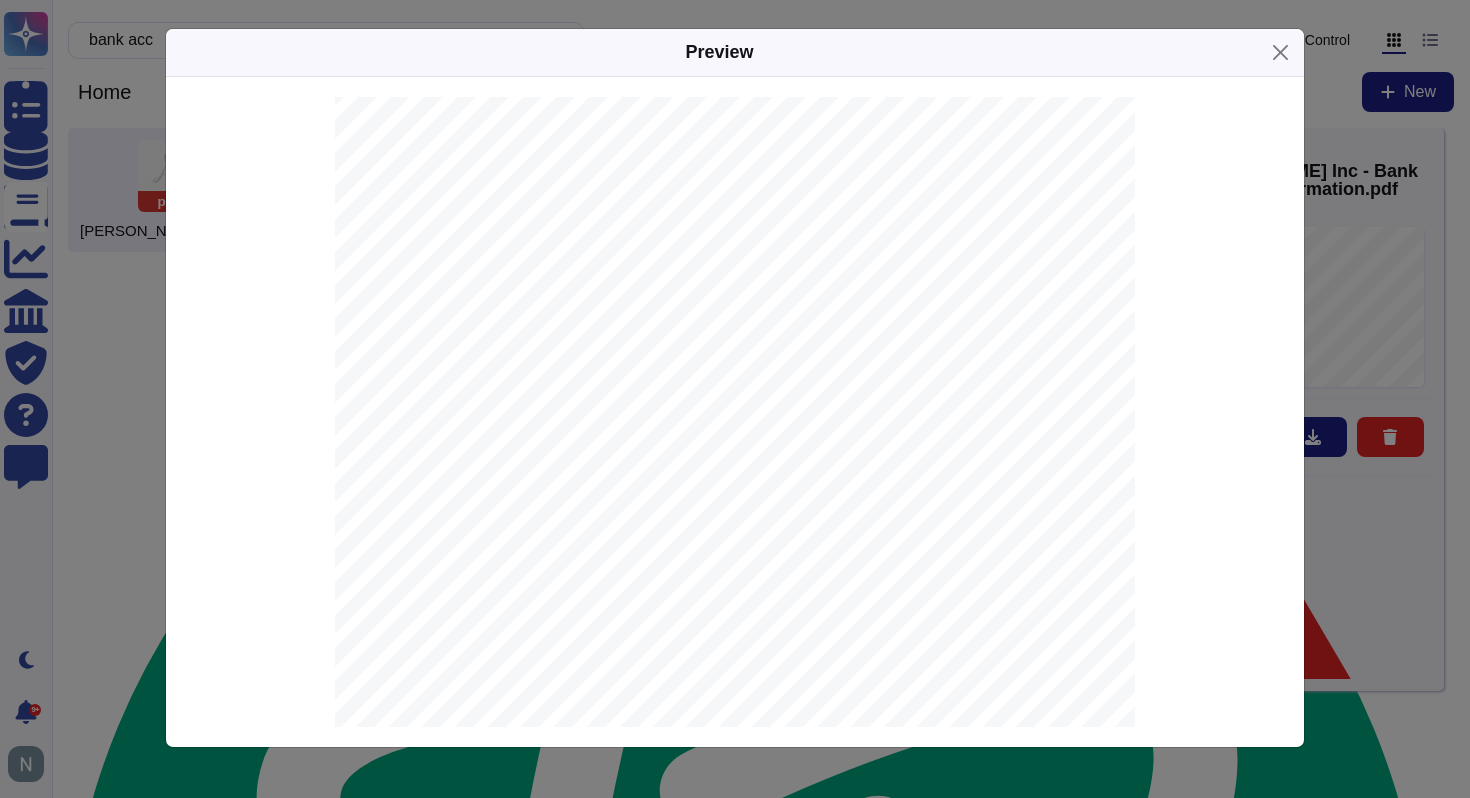 scroll, scrollTop: 0, scrollLeft: 0, axis: both 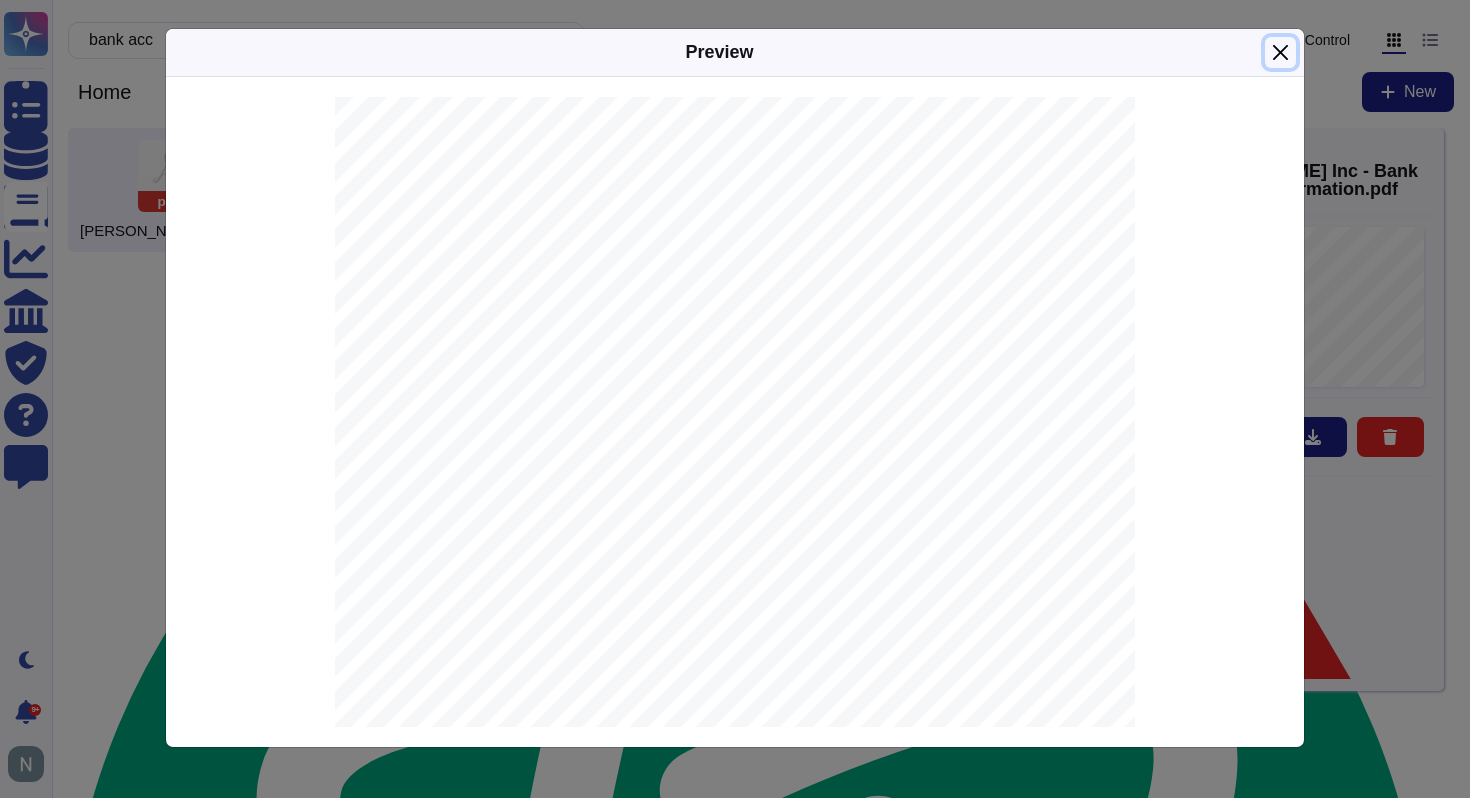 click at bounding box center (1280, 52) 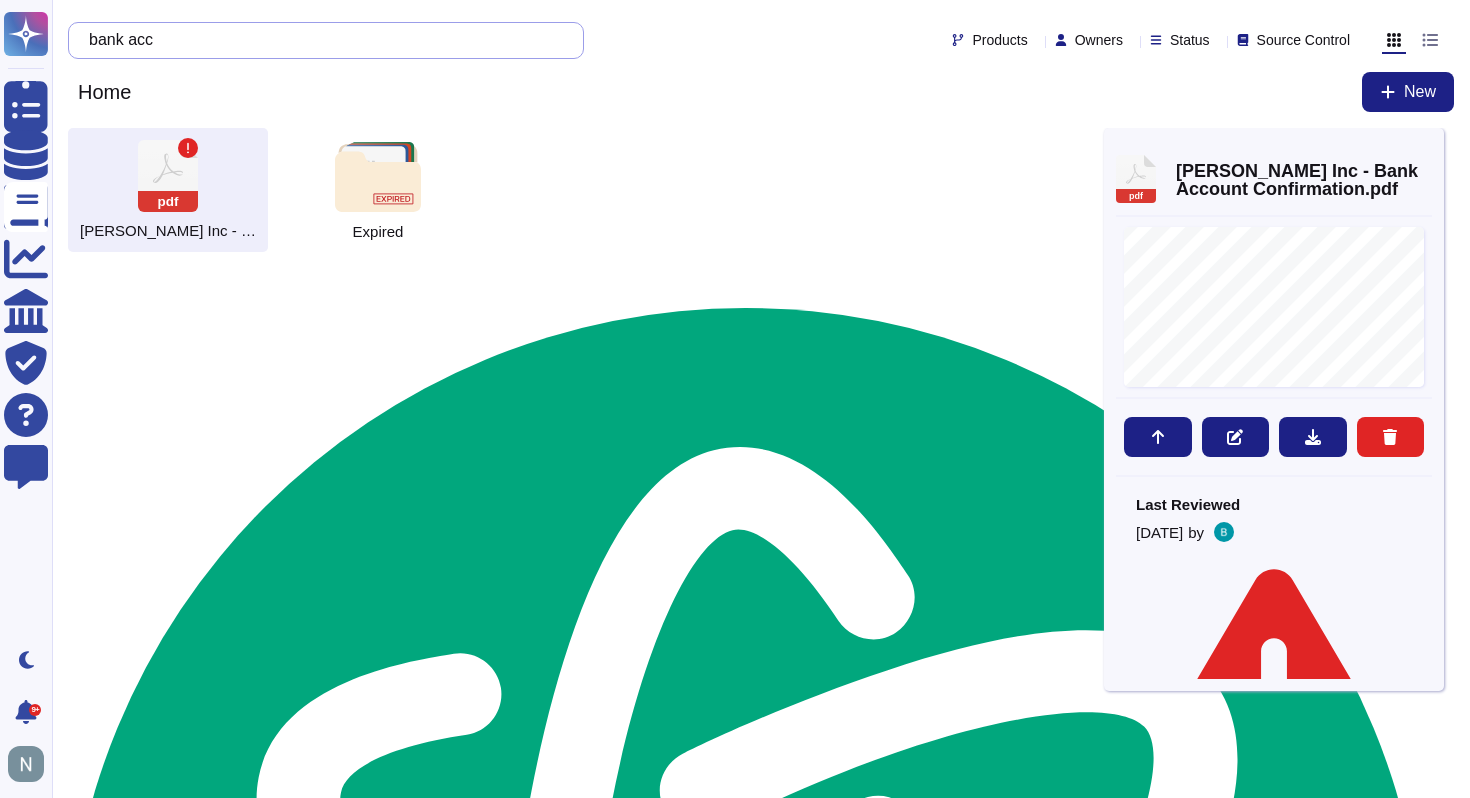 click on "bank acc" at bounding box center [321, 40] 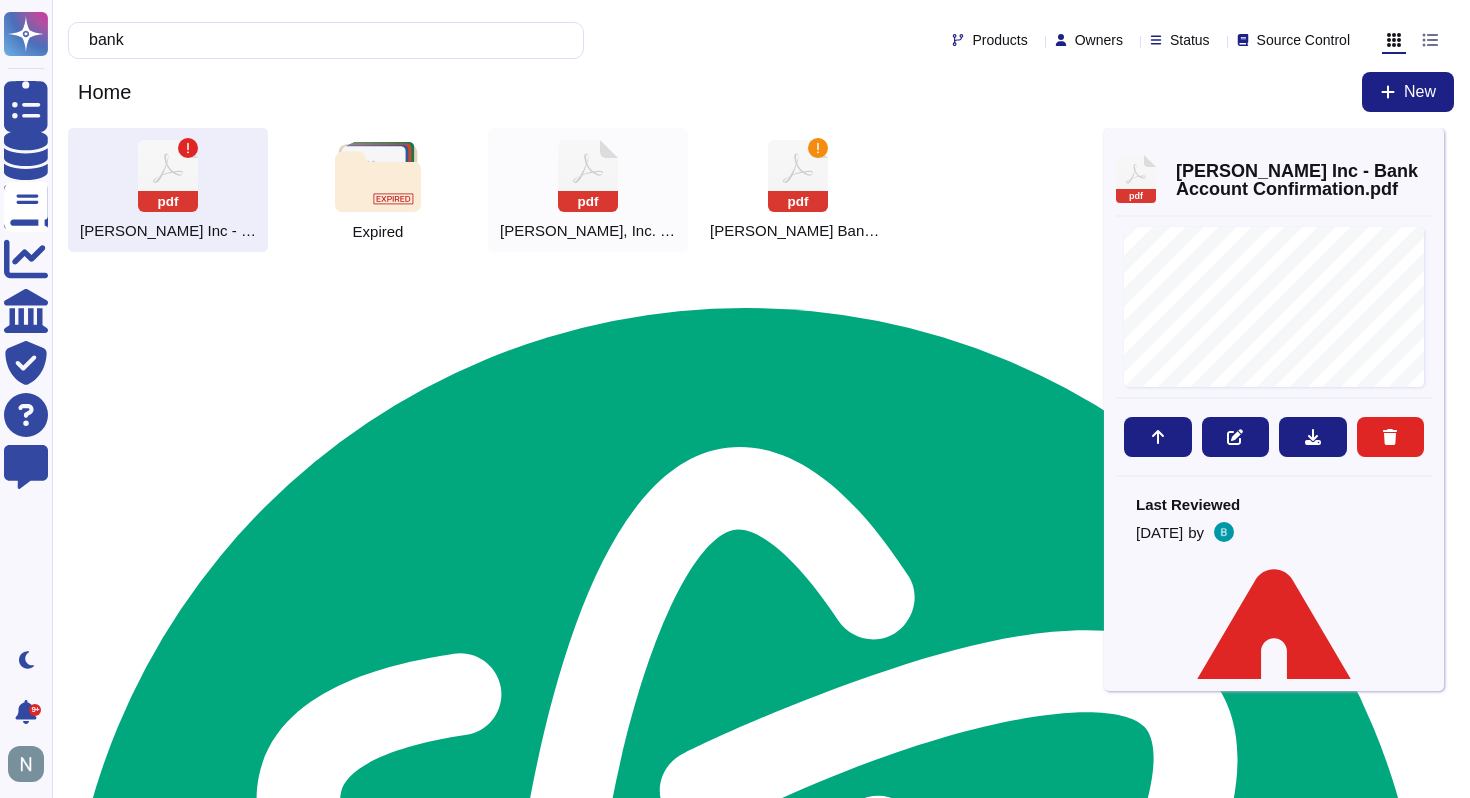 type on "bank" 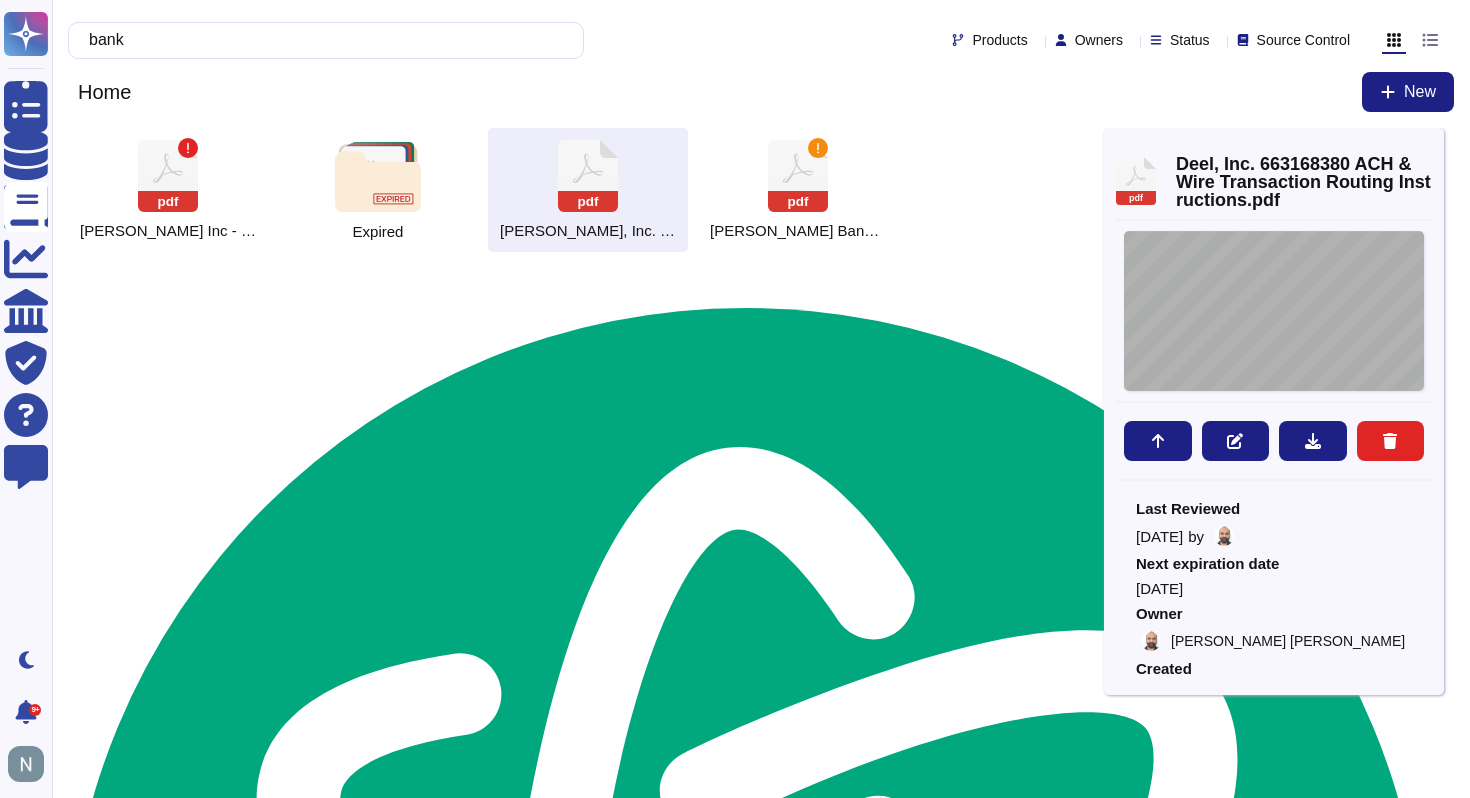 click on "[DATE] [PERSON_NAME], Inc. [STREET_ADDRESS] IMPORTANT | Standard Settlement Instructions for USD Account - [US_STATE] Branch Please find below confirmation of Standard Settlement Instructions for your account in the name of [PERSON_NAME], Inc. held with JPMORGAN CHASE BANK, N.A. JPMorganChase [US_STATE][GEOGRAPHIC_DATA]. For accurate and timely processing of transactions, it is very important that remitters correctly identify the company account number and the applicable information. Currency   Account No. USD   663168380 For Wire Transfers: Beneficiary Account Name:   [PERSON_NAME], Inc. Beneficiary Account Number:   663168380 Beneficiary Bank Name:   JPMORGAN CHASE BANK, N.A. Beneficiary Bank Swift BIC:   [SWIFT_CODE] Beneficiary Bank Routing Number:   [US_BANK_ROUTING_MICR] For ACH Credit: Account Name:   [PERSON_NAME], Inc. Account Number:   [FINANCIAL_ID] Bank Routing Number:   [US_BANK_ROUTING_MICR] Please note, we do not verify funds availability, provide account statuses or other account information to third parties." at bounding box center [1274, 311] 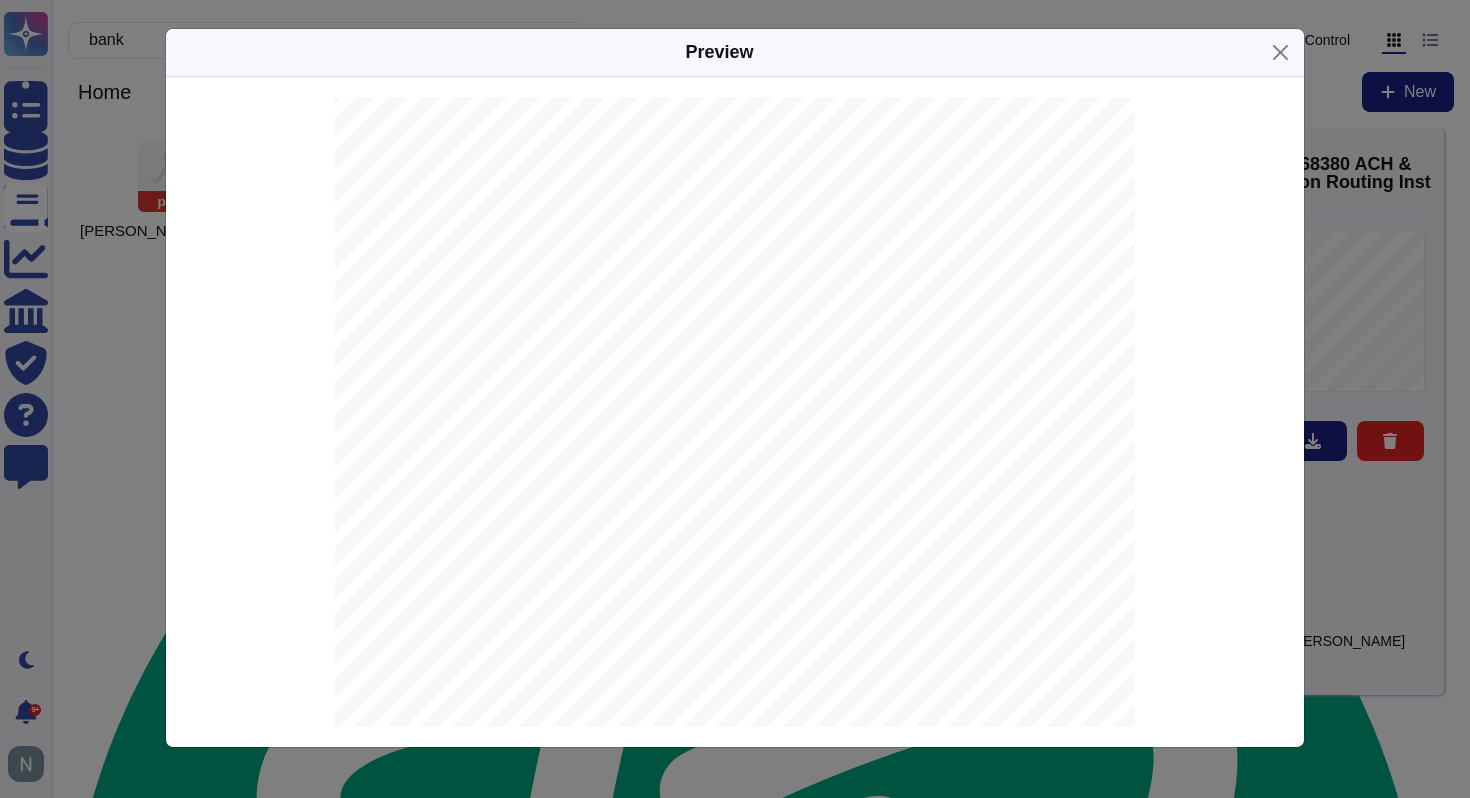 scroll, scrollTop: 0, scrollLeft: 0, axis: both 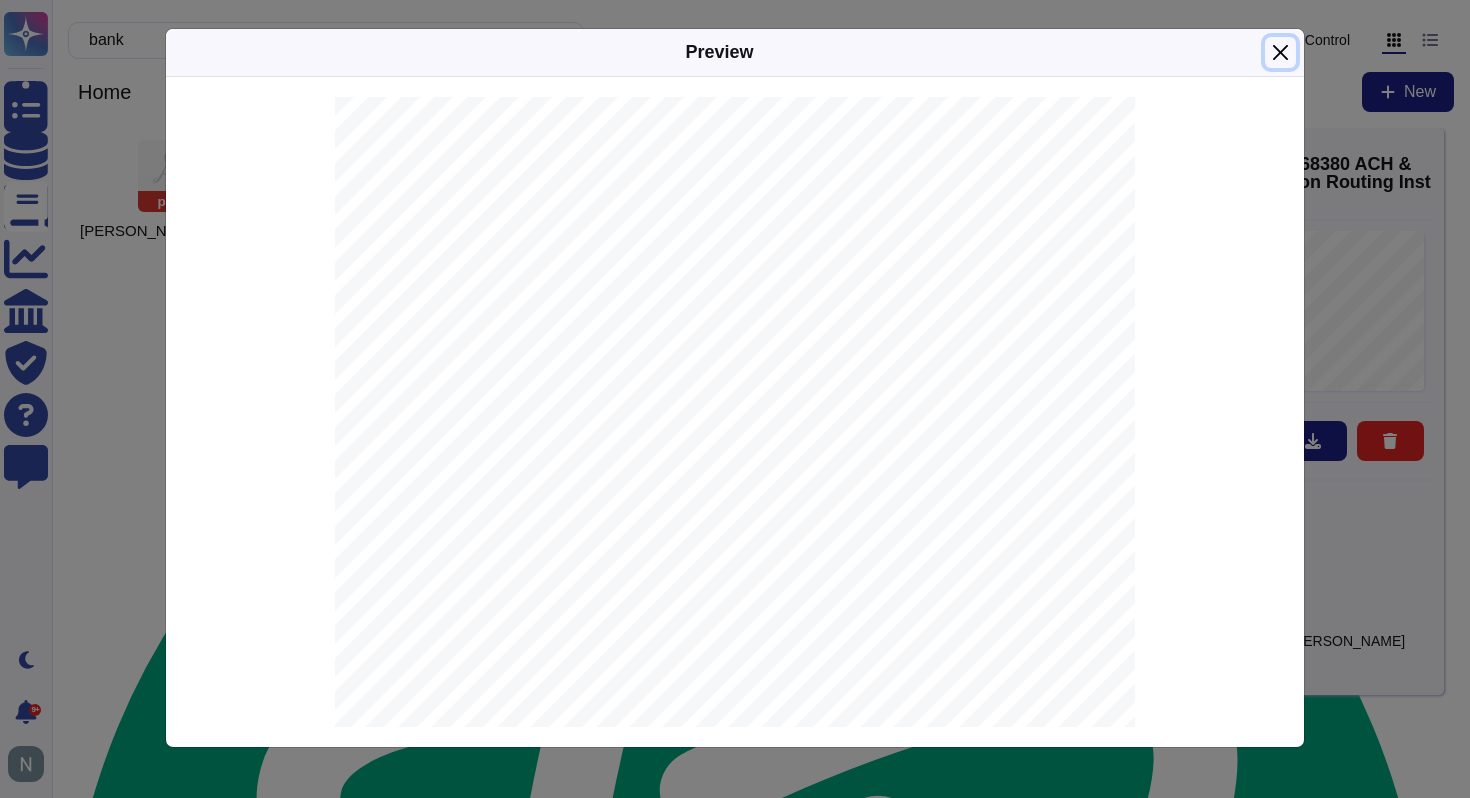click at bounding box center (1280, 52) 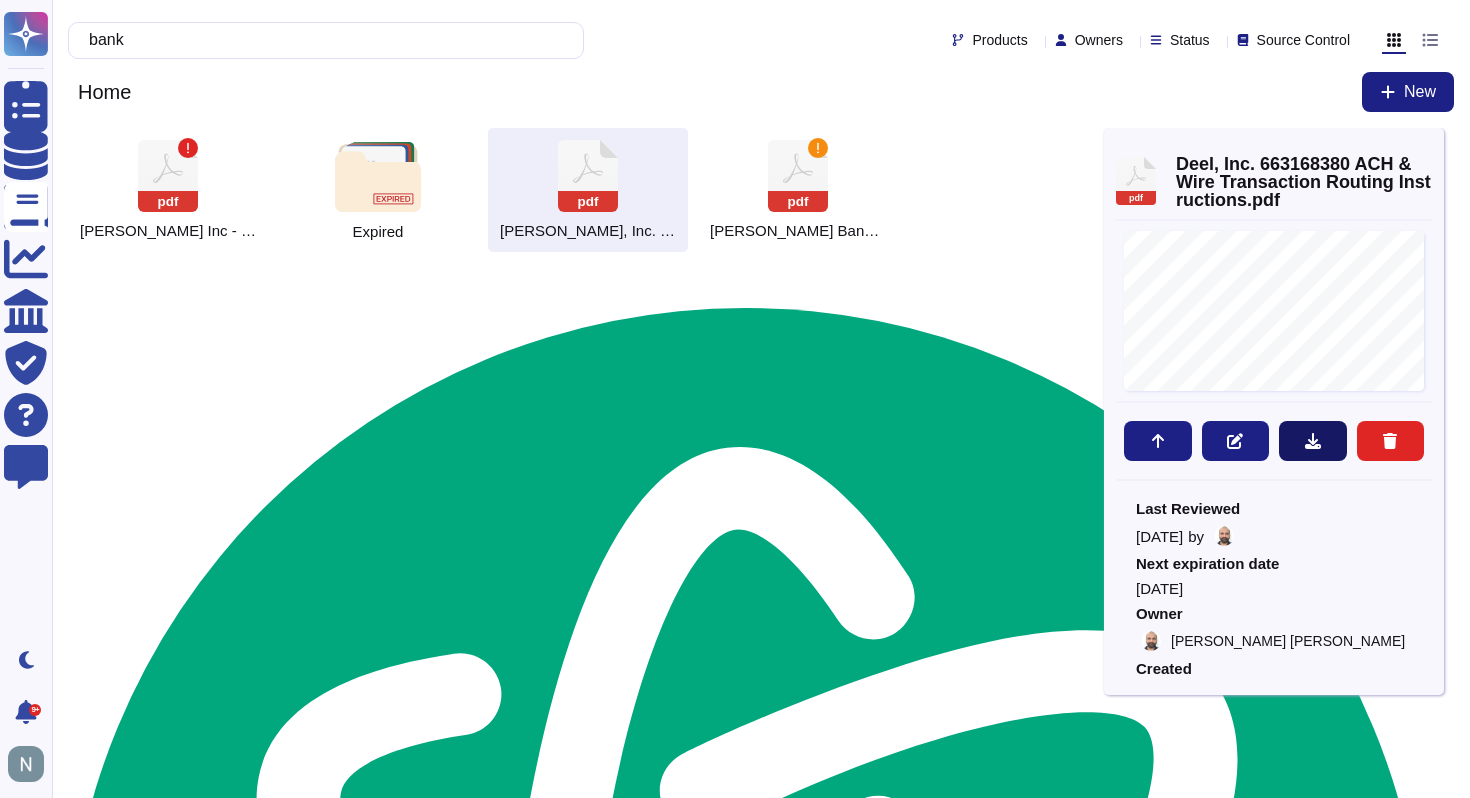 click 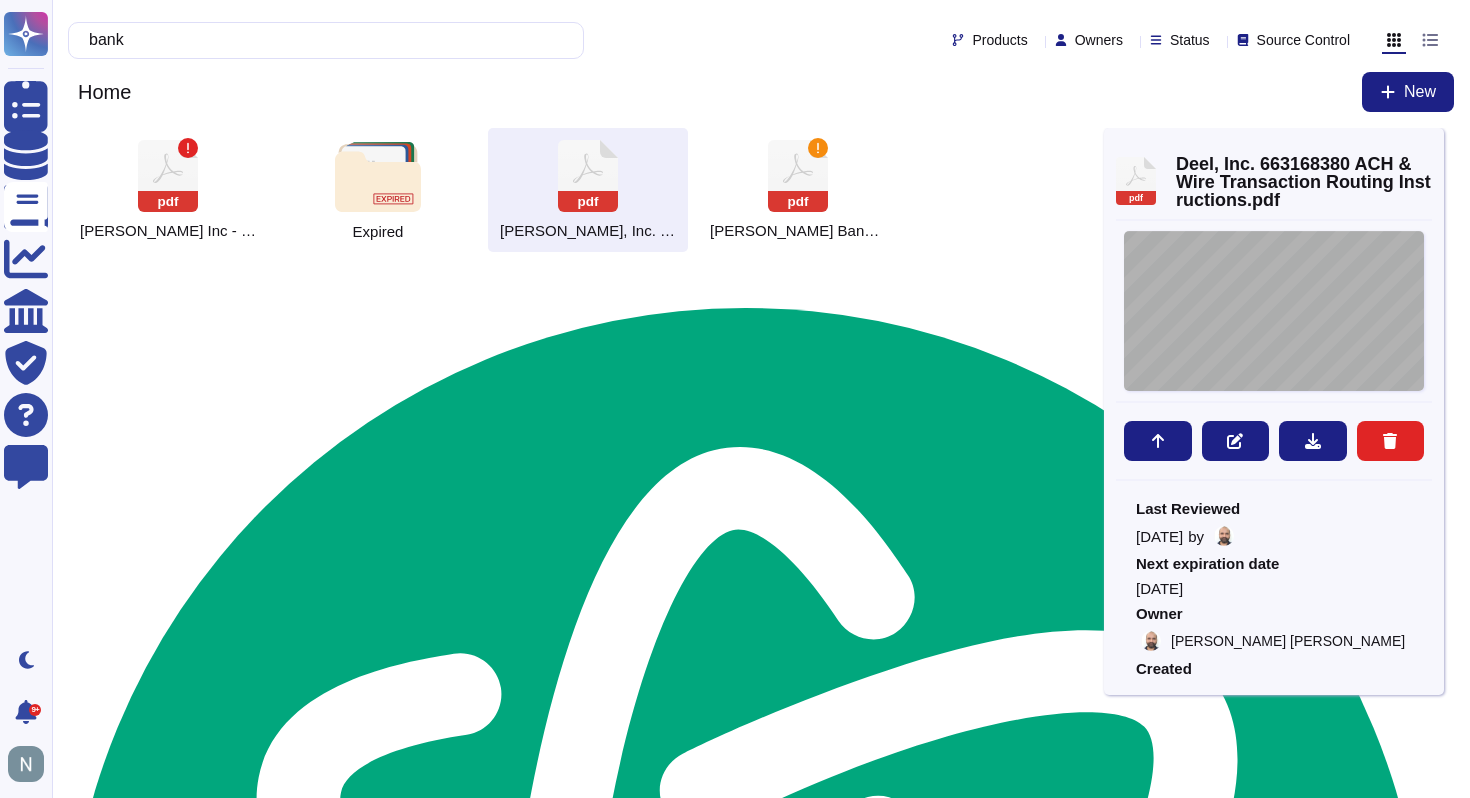 click on "[DATE] [PERSON_NAME], Inc. [STREET_ADDRESS] IMPORTANT | Standard Settlement Instructions for USD Account - [US_STATE] Branch Please find below confirmation of Standard Settlement Instructions for your account in the name of [PERSON_NAME], Inc. held with JPMORGAN CHASE BANK, N.A. JPMorganChase [US_STATE][GEOGRAPHIC_DATA]. For accurate and timely processing of transactions, it is very important that remitters correctly identify the company account number and the applicable information. Currency   Account No. USD   663168380 For Wire Transfers: Beneficiary Account Name:   [PERSON_NAME], Inc. Beneficiary Account Number:   663168380 Beneficiary Bank Name:   JPMORGAN CHASE BANK, N.A. Beneficiary Bank Swift BIC:   [SWIFT_CODE] Beneficiary Bank Routing Number:   [US_BANK_ROUTING_MICR] For ACH Credit: Account Name:   [PERSON_NAME], Inc. Account Number:   [FINANCIAL_ID] Bank Routing Number:   [US_BANK_ROUTING_MICR] Please note, we do not verify funds availability, provide account statuses or other account information to third parties." at bounding box center [1274, 311] 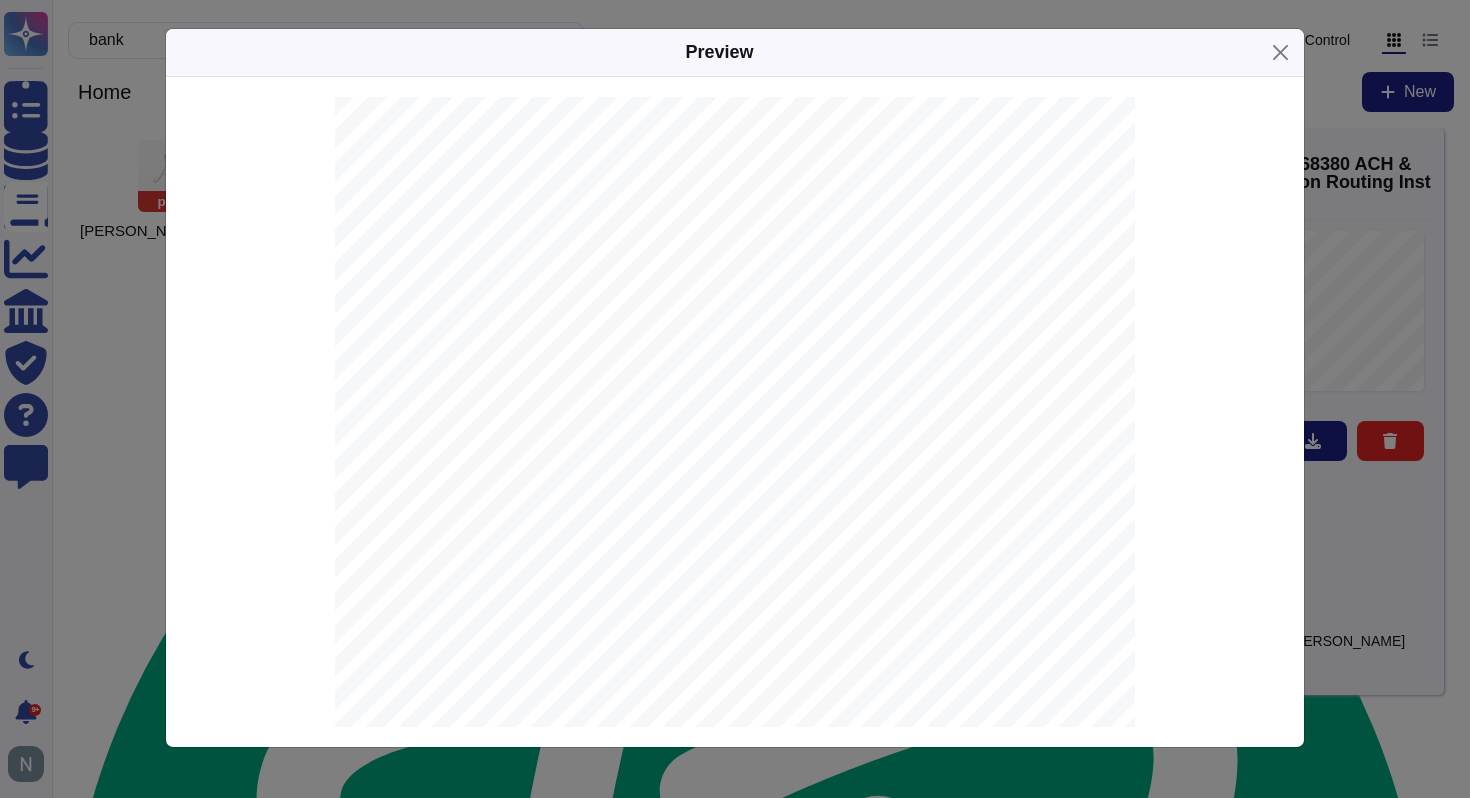 scroll, scrollTop: 1, scrollLeft: 0, axis: vertical 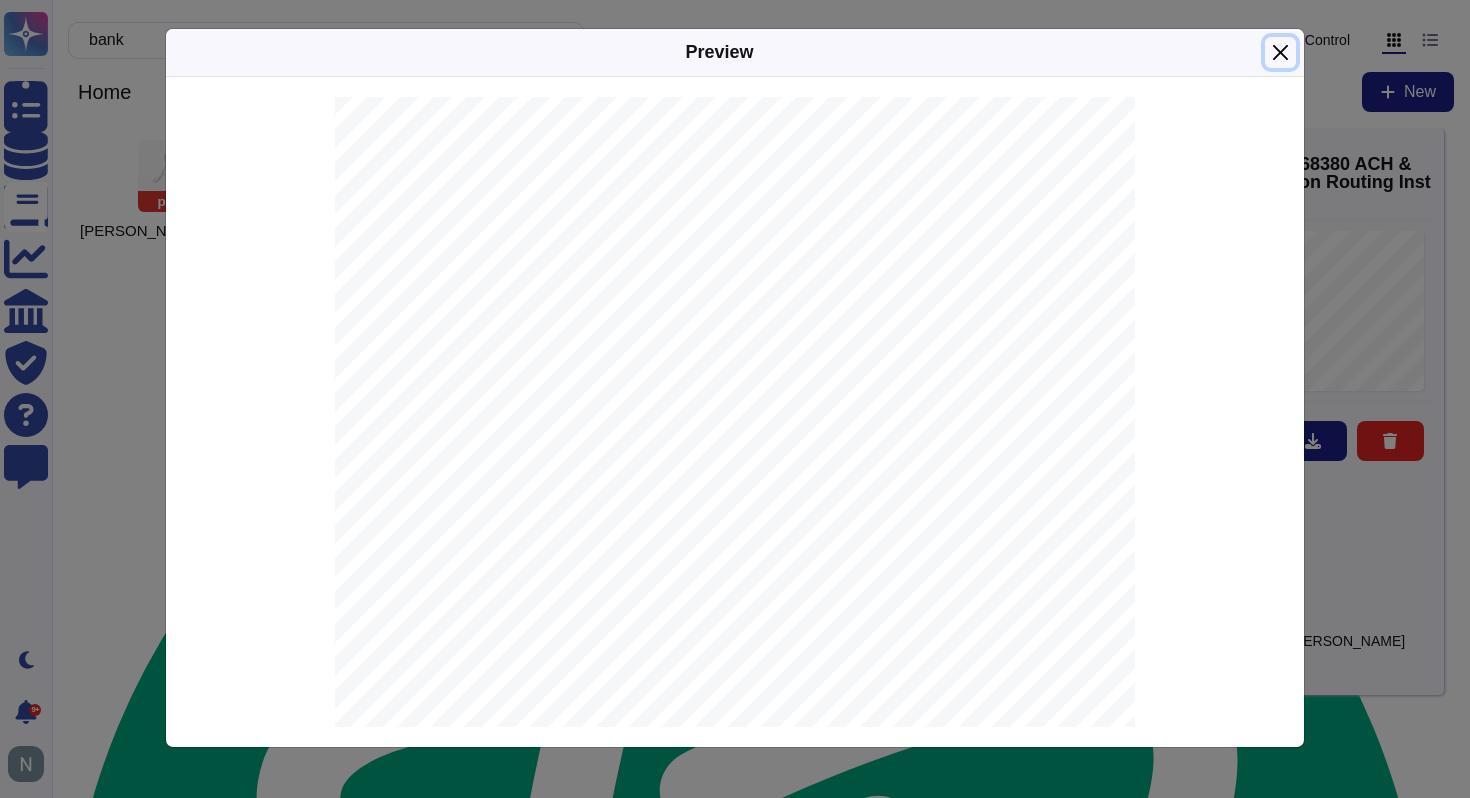 click at bounding box center [1280, 52] 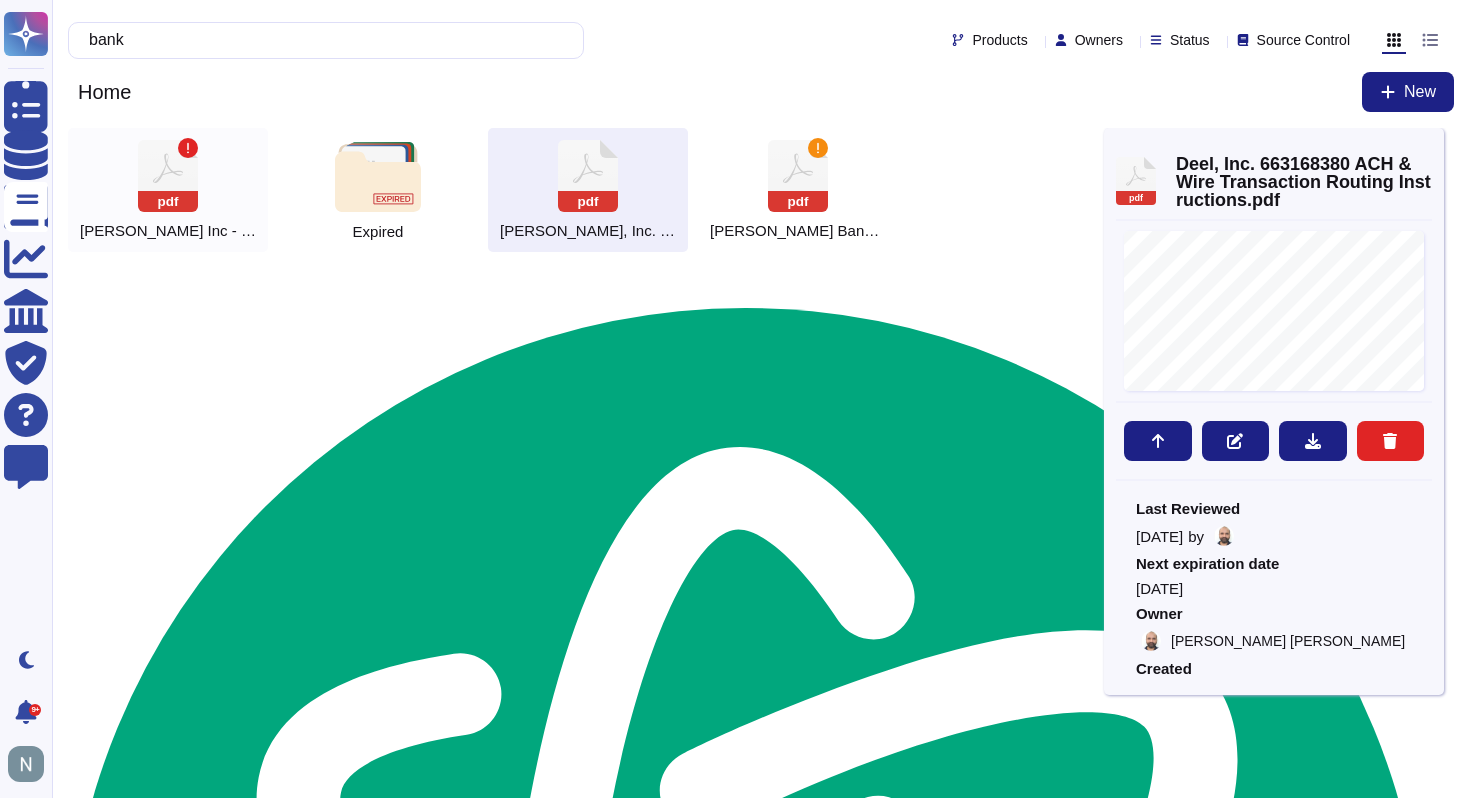click on "pdf" 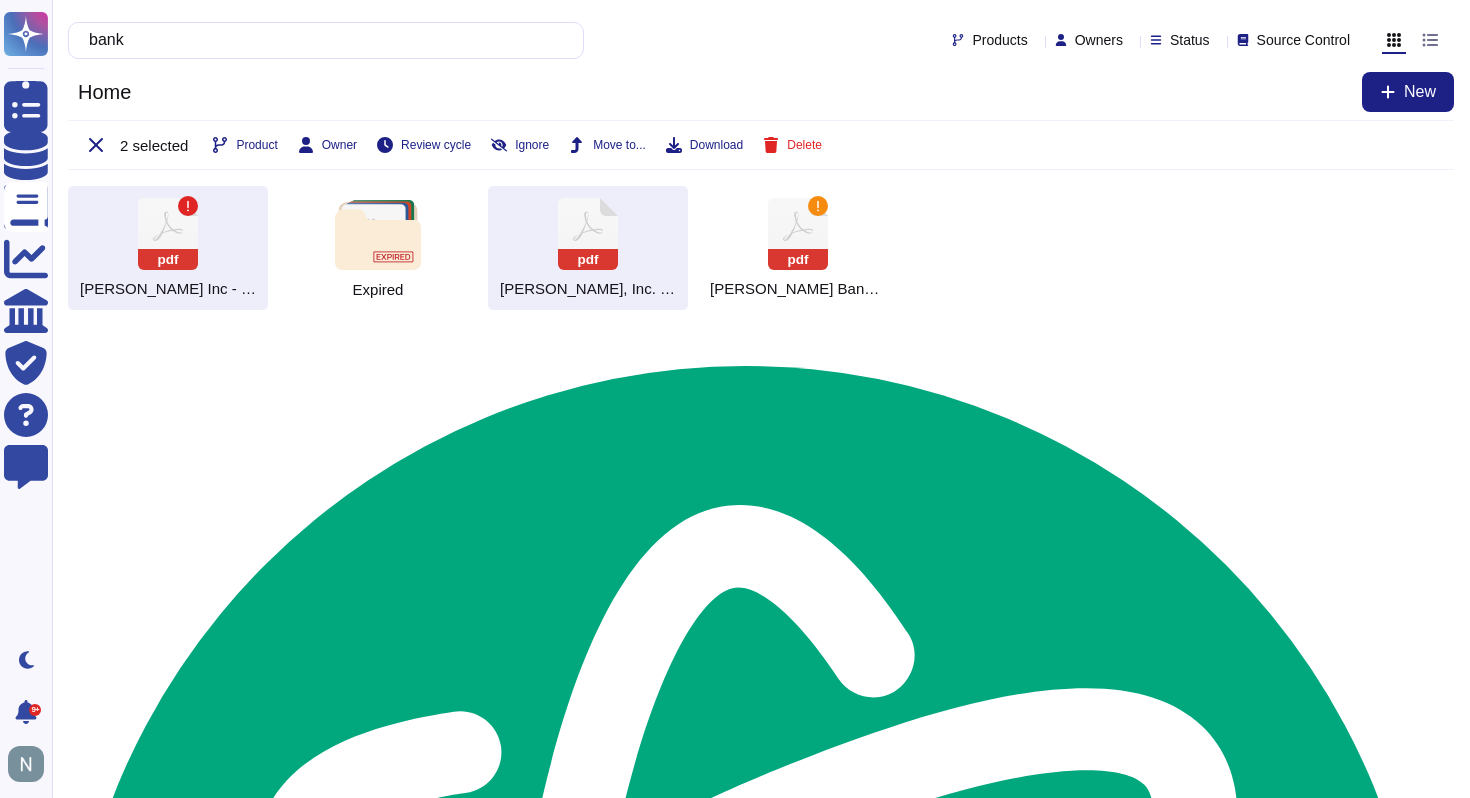 click 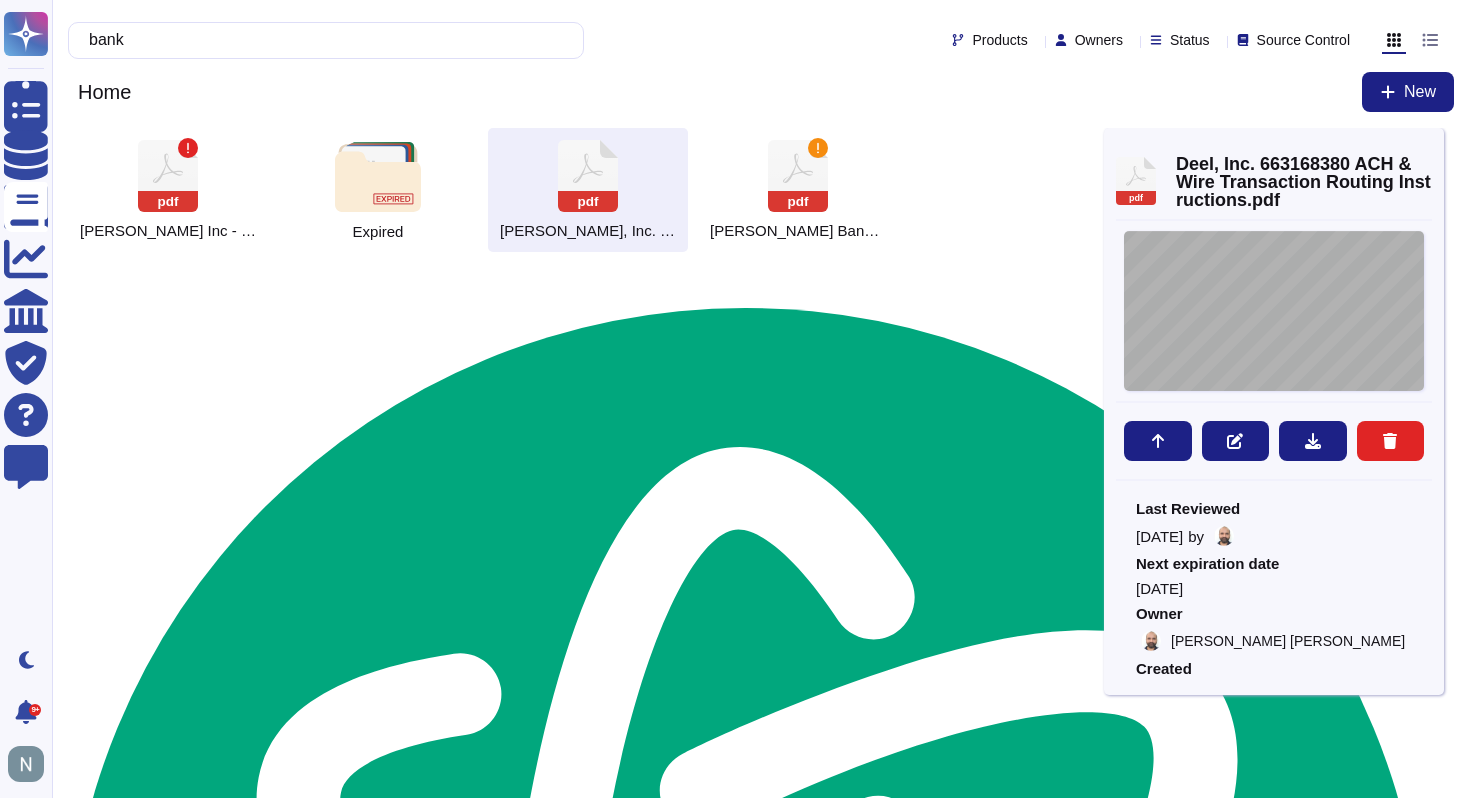 click on "[DATE] [PERSON_NAME], Inc. [STREET_ADDRESS] IMPORTANT | Standard Settlement Instructions for USD Account - [US_STATE] Branch Please find below confirmation of Standard Settlement Instructions for your account in the name of [PERSON_NAME], Inc. held with JPMORGAN CHASE BANK, N.A. JPMorganChase [US_STATE][GEOGRAPHIC_DATA]. For accurate and timely processing of transactions, it is very important that remitters correctly identify the company account number and the applicable information. Currency   Account No. USD   663168380 For Wire Transfers: Beneficiary Account Name:   [PERSON_NAME], Inc. Beneficiary Account Number:   663168380 Beneficiary Bank Name:   JPMORGAN CHASE BANK, N.A. Beneficiary Bank Swift BIC:   [SWIFT_CODE] Beneficiary Bank Routing Number:   [US_BANK_ROUTING_MICR] For ACH Credit: Account Name:   [PERSON_NAME], Inc. Account Number:   [FINANCIAL_ID] Bank Routing Number:   [US_BANK_ROUTING_MICR] Please note, we do not verify funds availability, provide account statuses or other account information to third parties." at bounding box center [1274, 311] 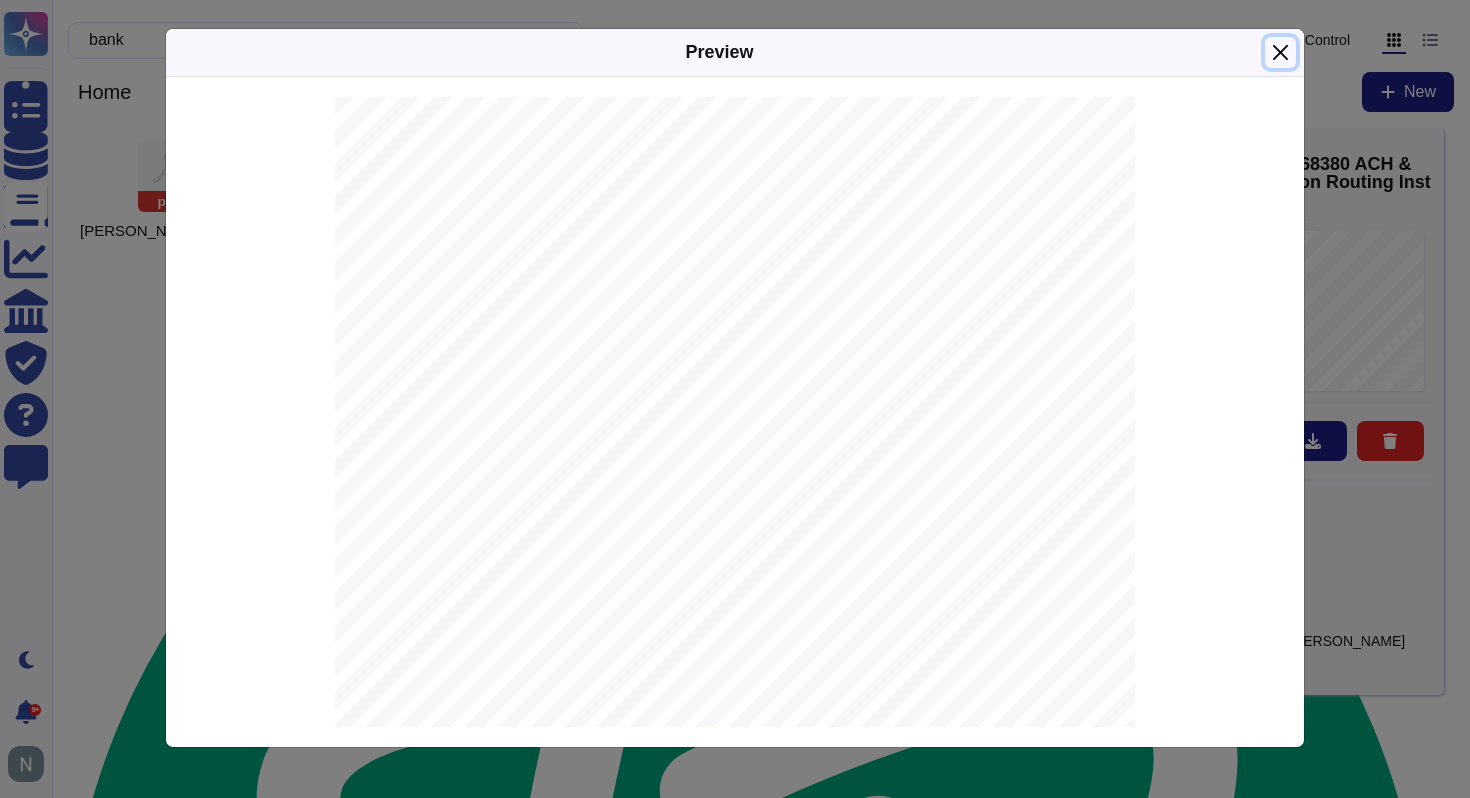 click at bounding box center [1280, 52] 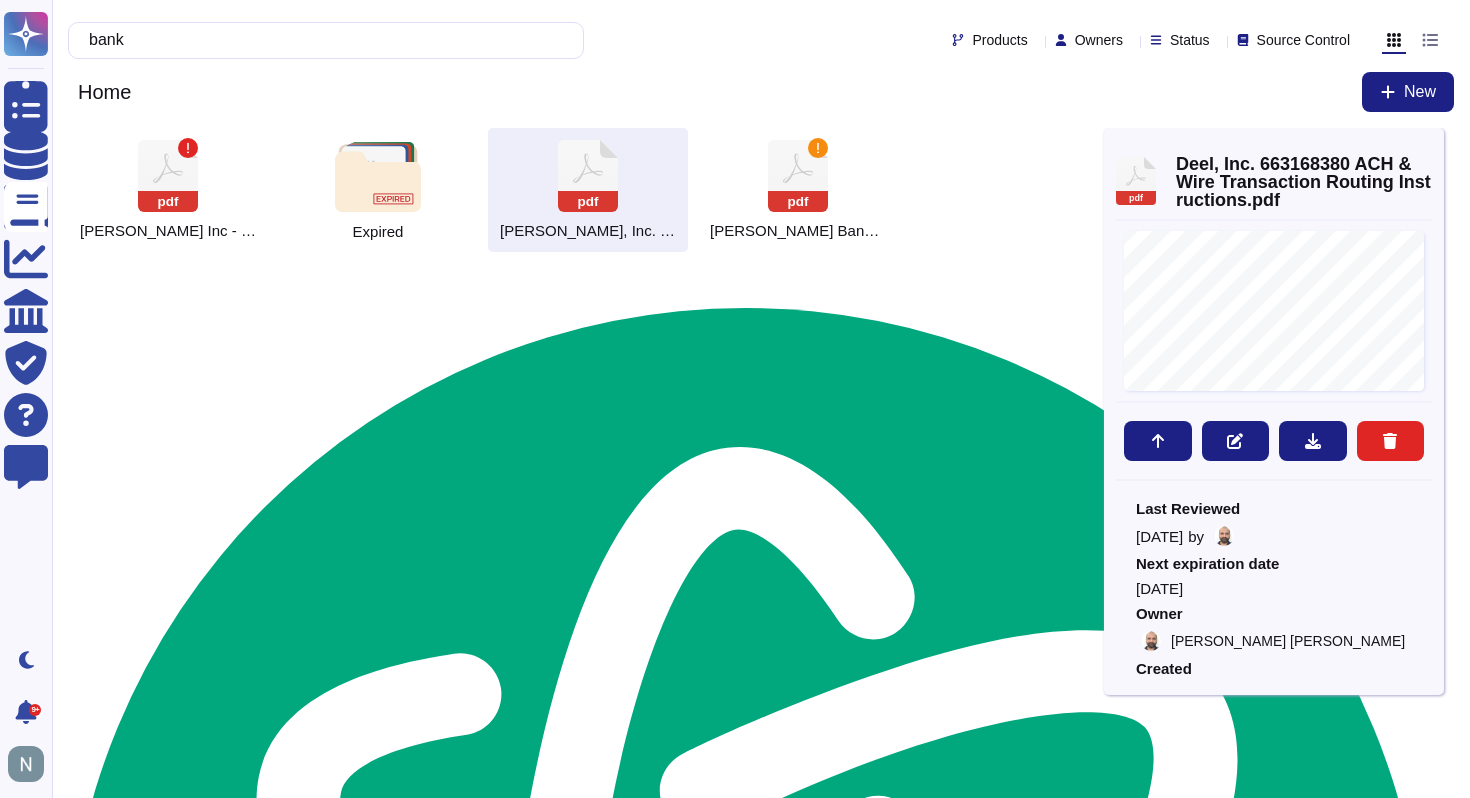 click 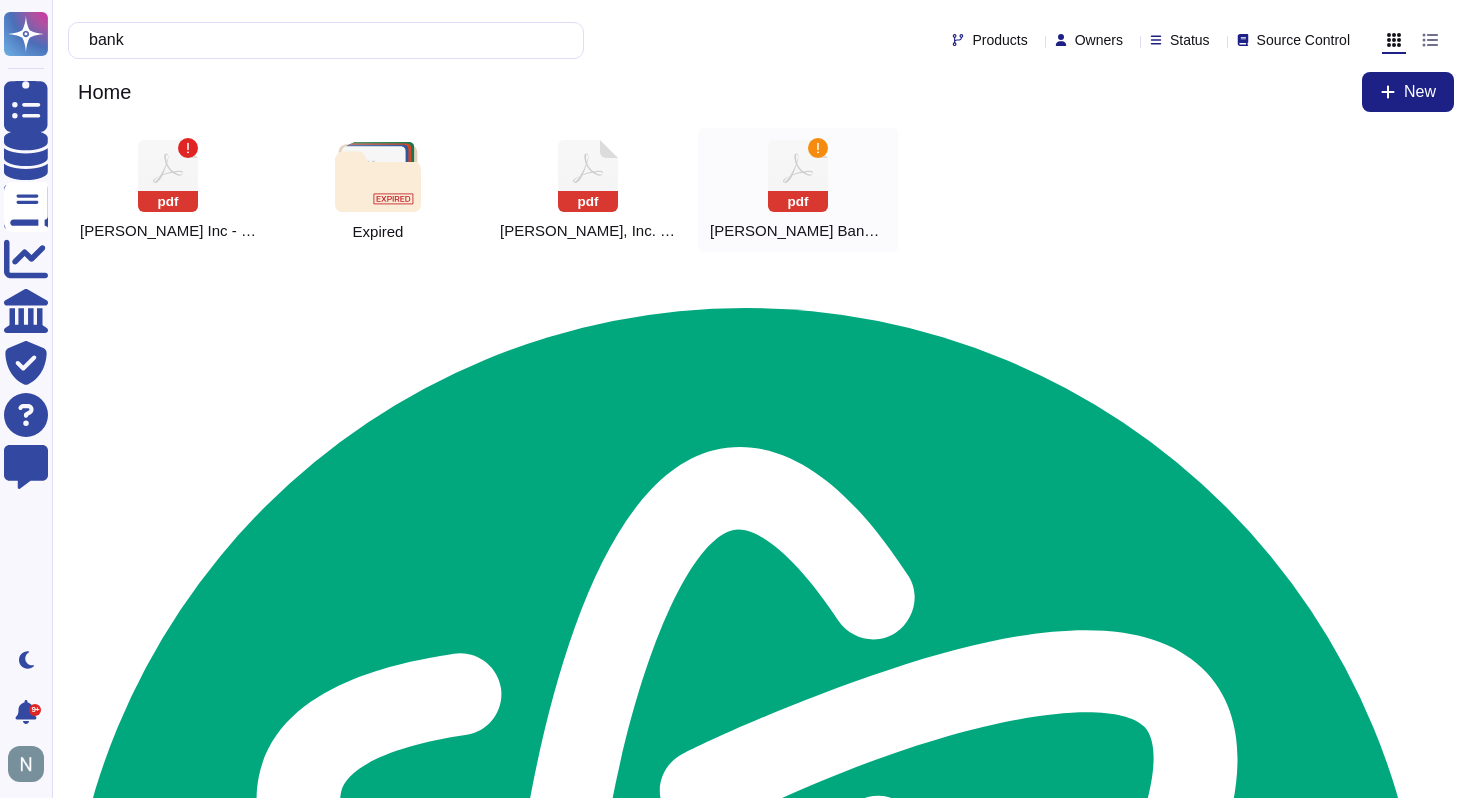 click 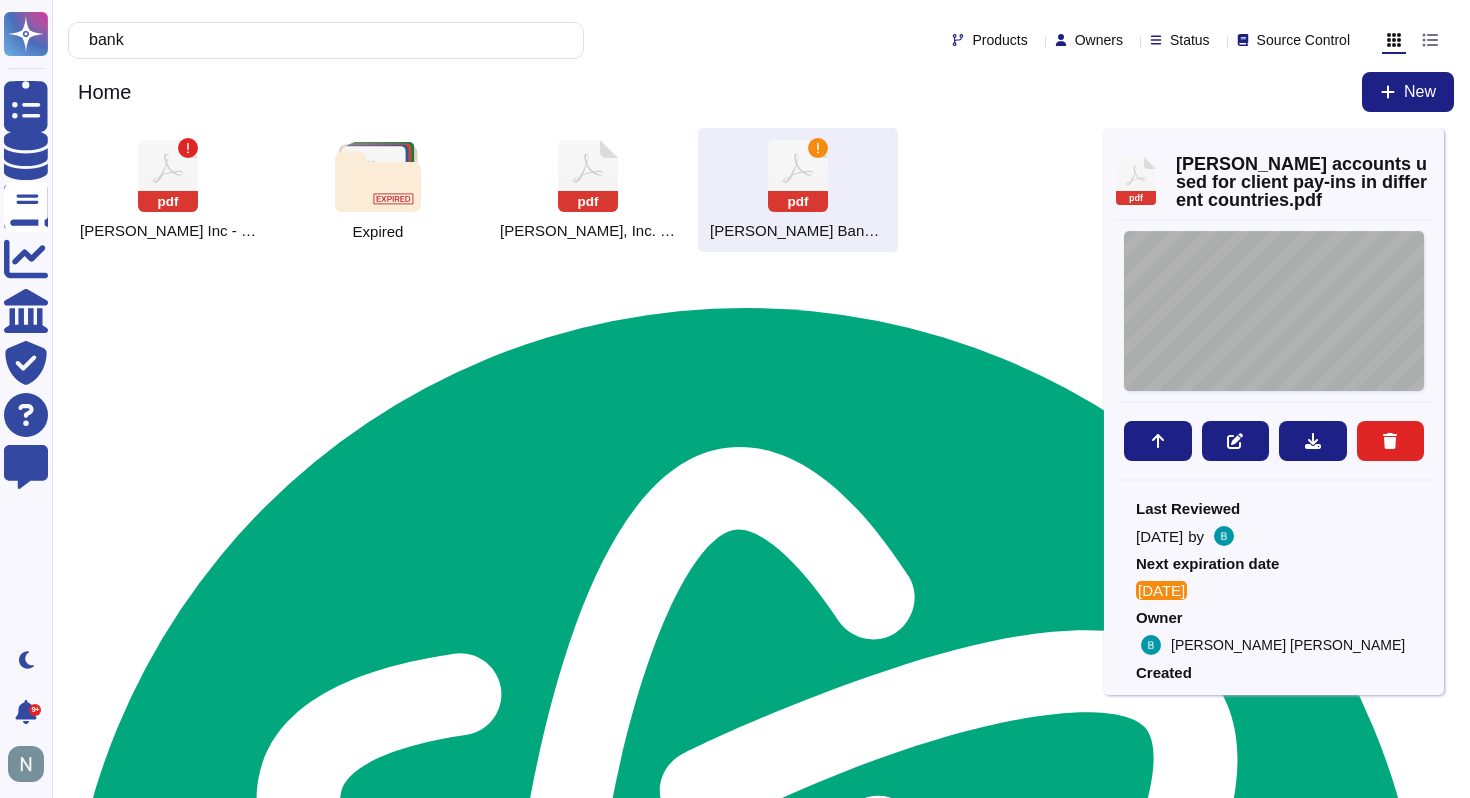 click on "[For internal use only, please use the link and check the speci fi c country information] [URL][DOMAIN_NAME][PERSON_NAME]" at bounding box center (1274, 311) 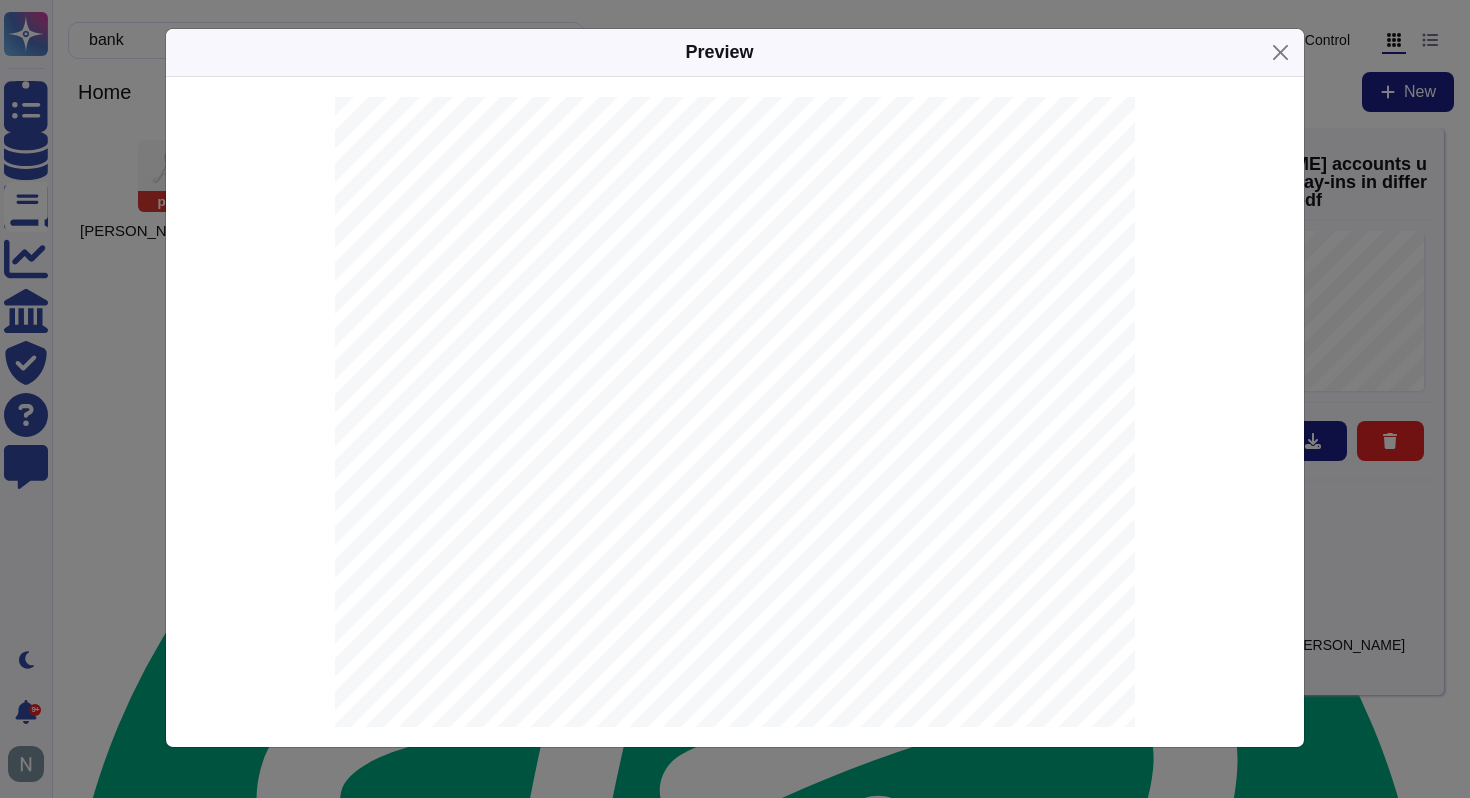 click on "Preview [For internal use only, please use the link and check the speci fi c country information] [URL][DOMAIN_NAME][PERSON_NAME]" at bounding box center (735, 399) 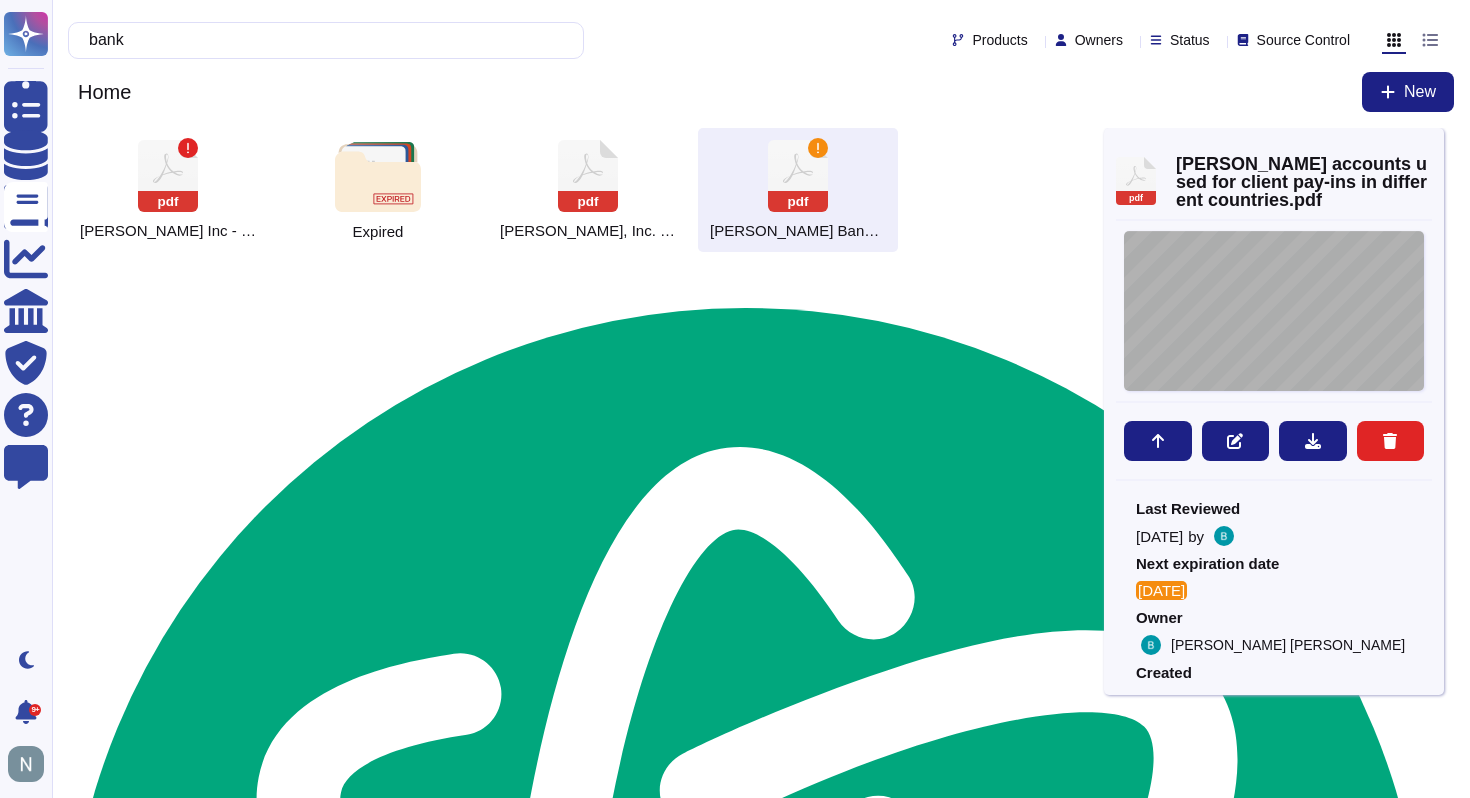 click on "[For internal use only, please use the link and check the speci fi c country information] [URL][DOMAIN_NAME][PERSON_NAME]" at bounding box center [1274, 311] 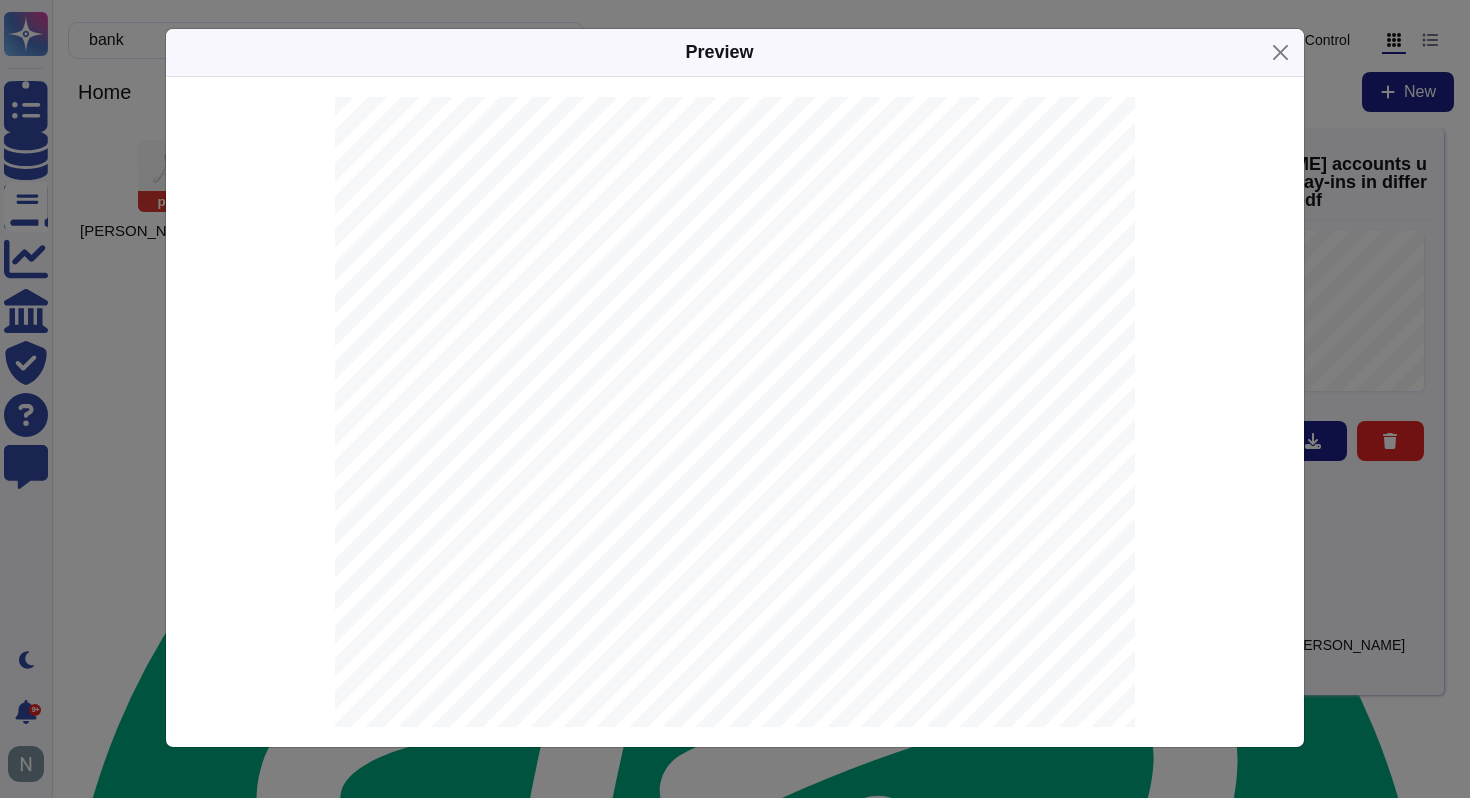 click on "[For internal use only, please use the link and check the speci fi c country information] [URL][DOMAIN_NAME][PERSON_NAME]" at bounding box center [735, 412] 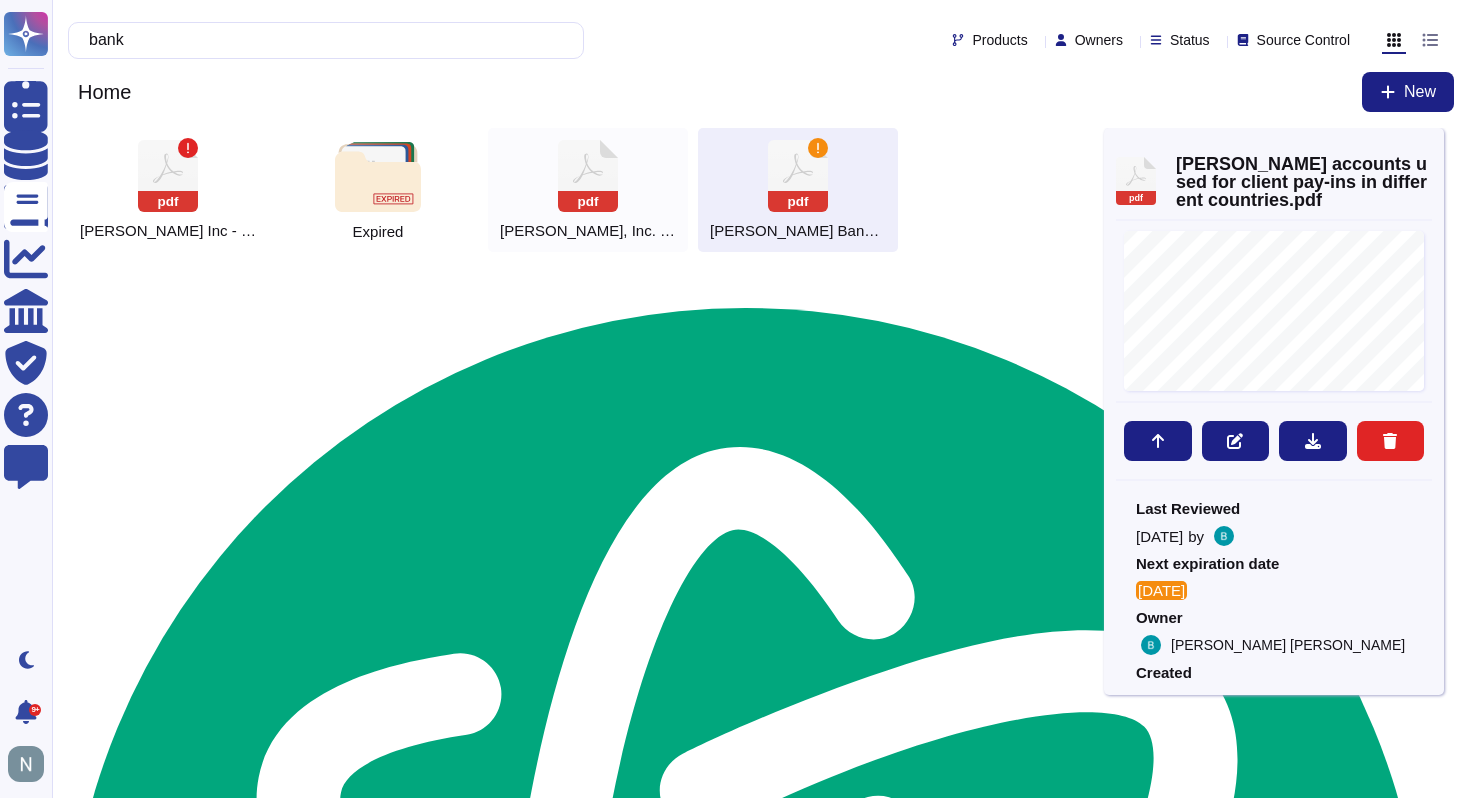 click 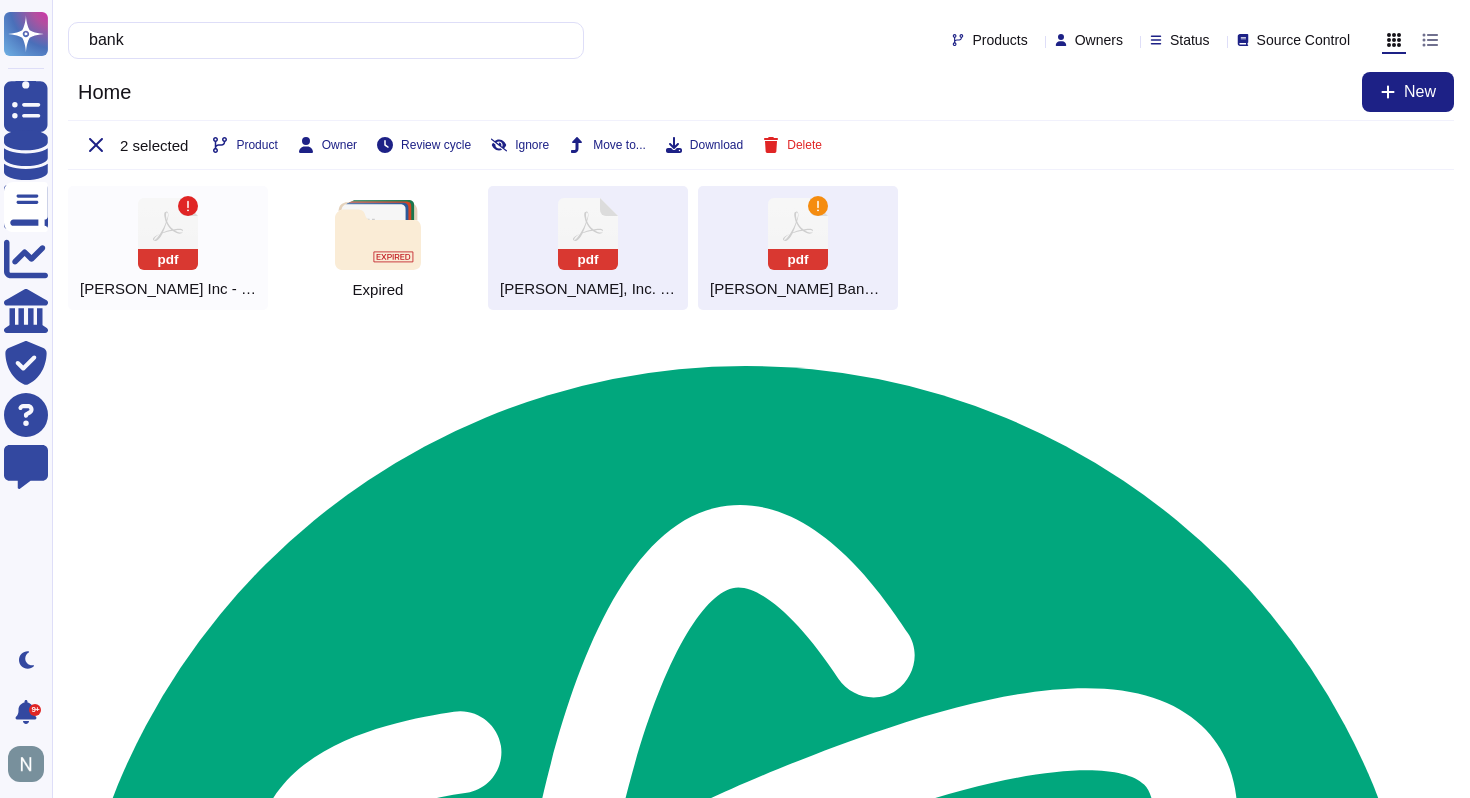 click 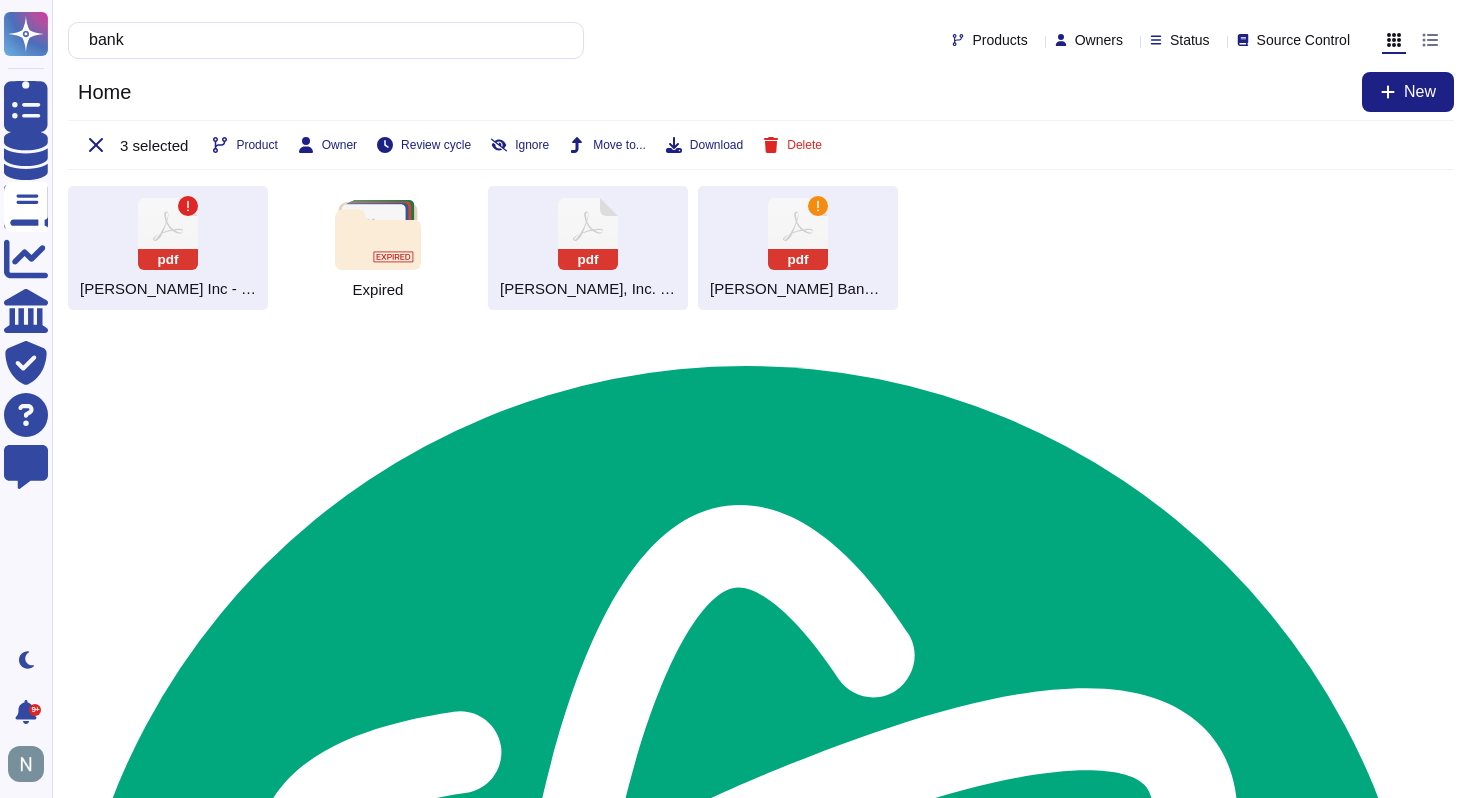 click 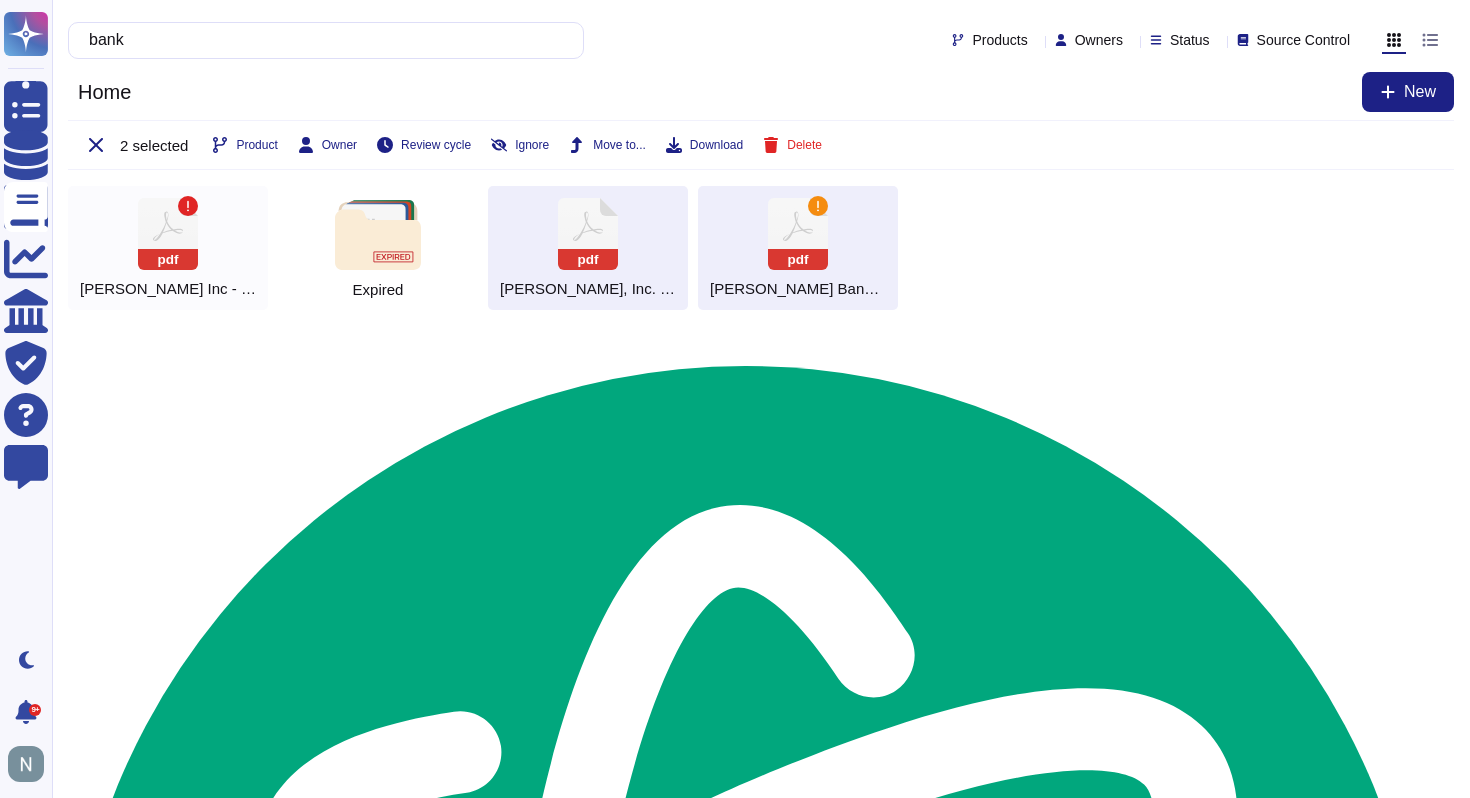 click 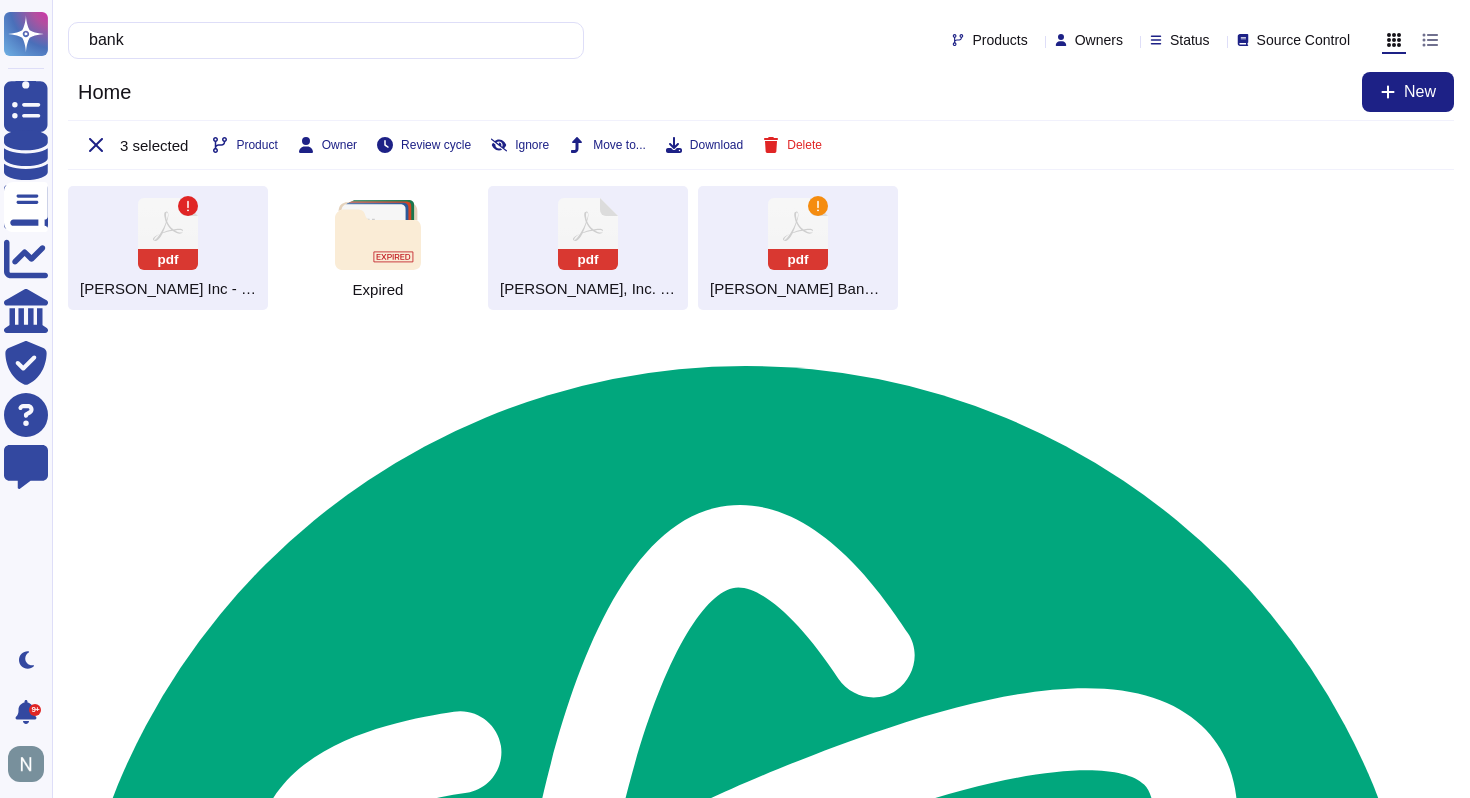 click on "Questionnaires Knowledge Base Documents Analytics CAIQ / SIG Trust Center Help Center Feedback Dark mode 9+ Notifications Profile bank Products Owners Status Source Control Home New 3   selected Product Owner Review cycle Ignore Move to... Download Delete pdf [PERSON_NAME] Inc - Bank Account Confirmation.pdf Expired pdf [PERSON_NAME], Inc. JPM Bank Details pdf [PERSON_NAME] Bank Statements
Chat New Conversation Search Close modal The data of AITOPIA isn't real-time. WebAccess Feature combines the intelligence of AITOPIA with realtime web information, allowing GPT to handle real-time information-related questions more effectively. Upgrade to gain this feature, and worry no more about outdated information! Upgrade Now 🤓 Explain a complex thing Explain Artificial Intelligence so
that I can explain it to my six-year-old child. 🧠 Get suggestions and create new ideas Please give me the best 10 travel
ideas around the world 💭 Translate, summarize, fix grammar and more…" at bounding box center (735, 28102) 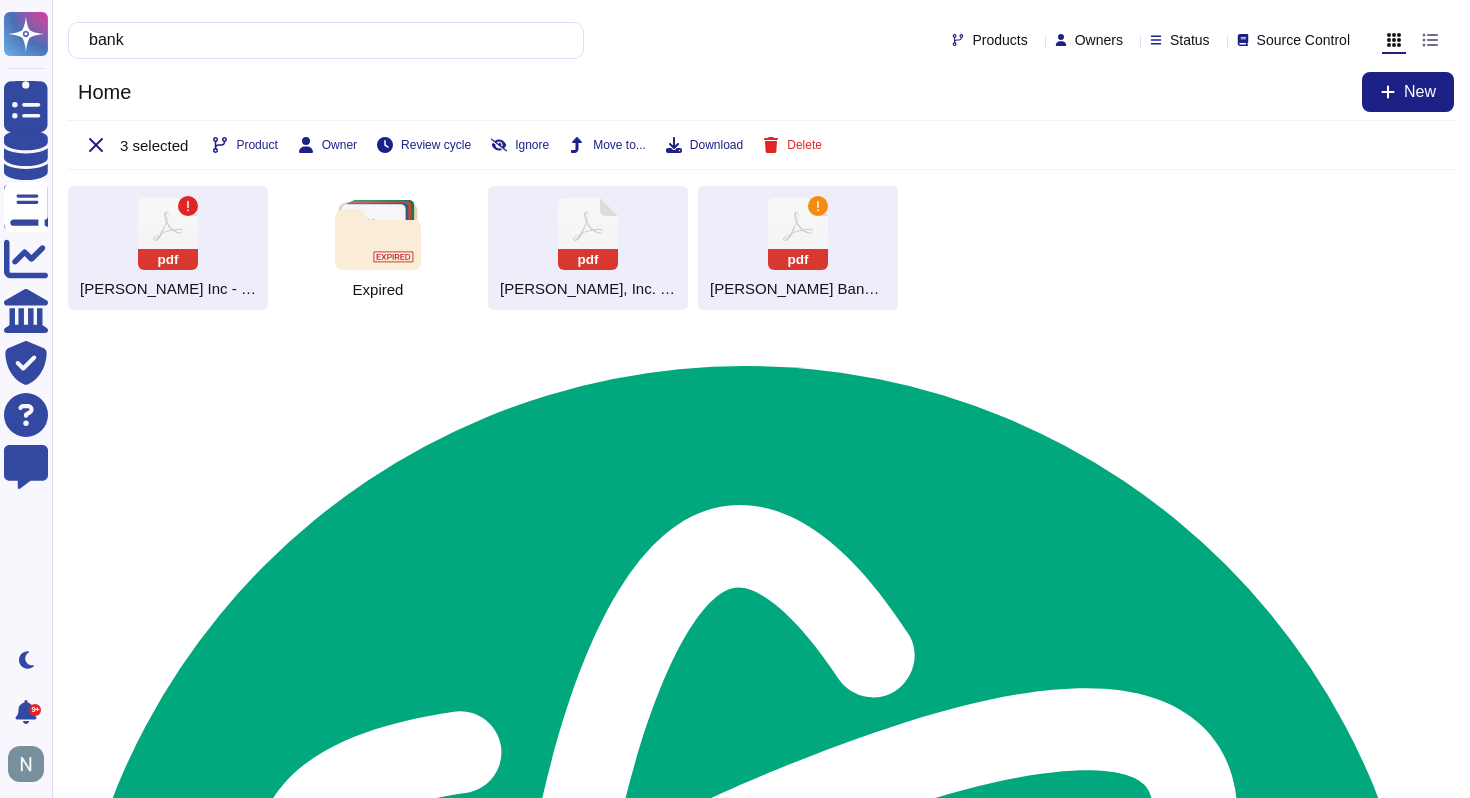 click 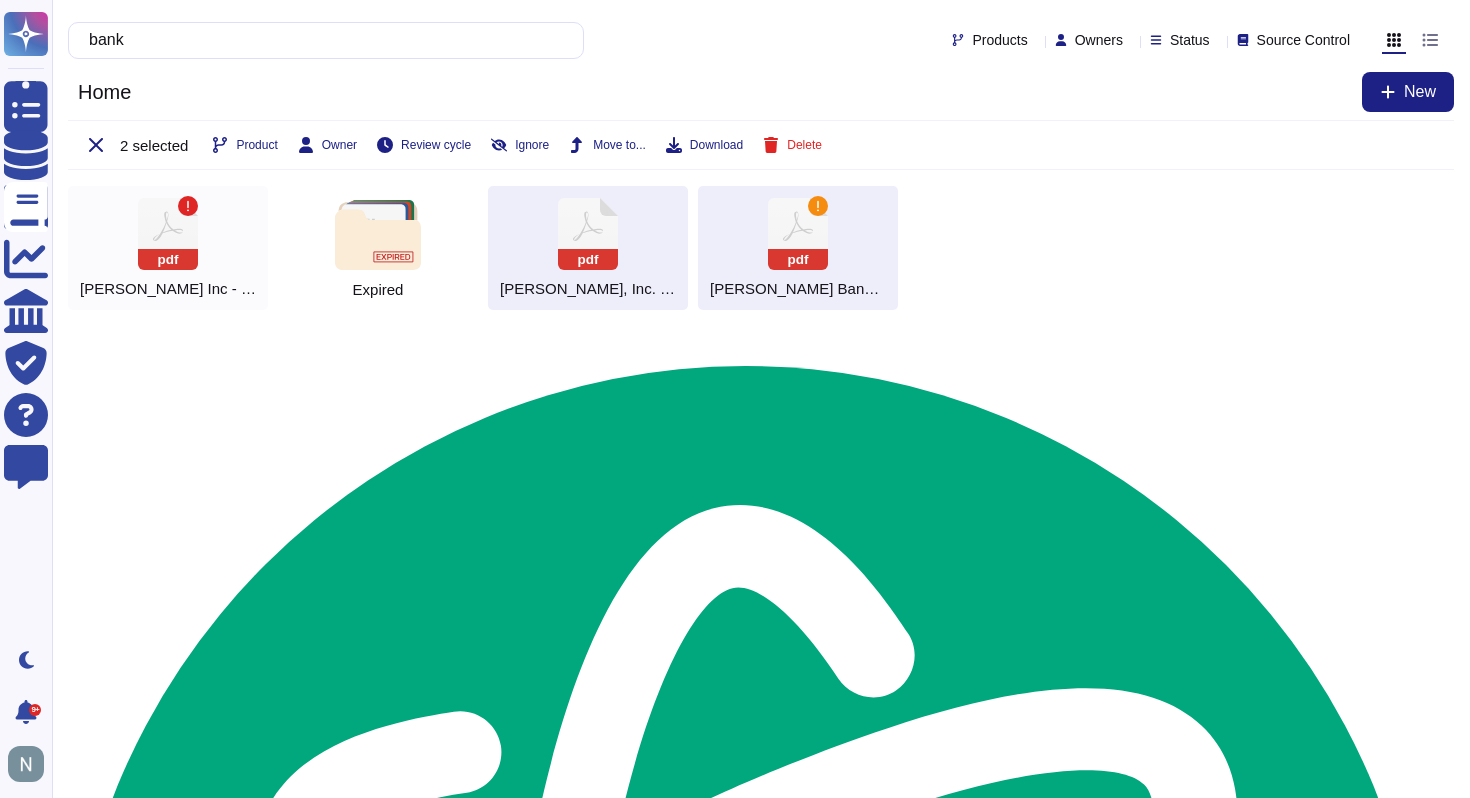 click 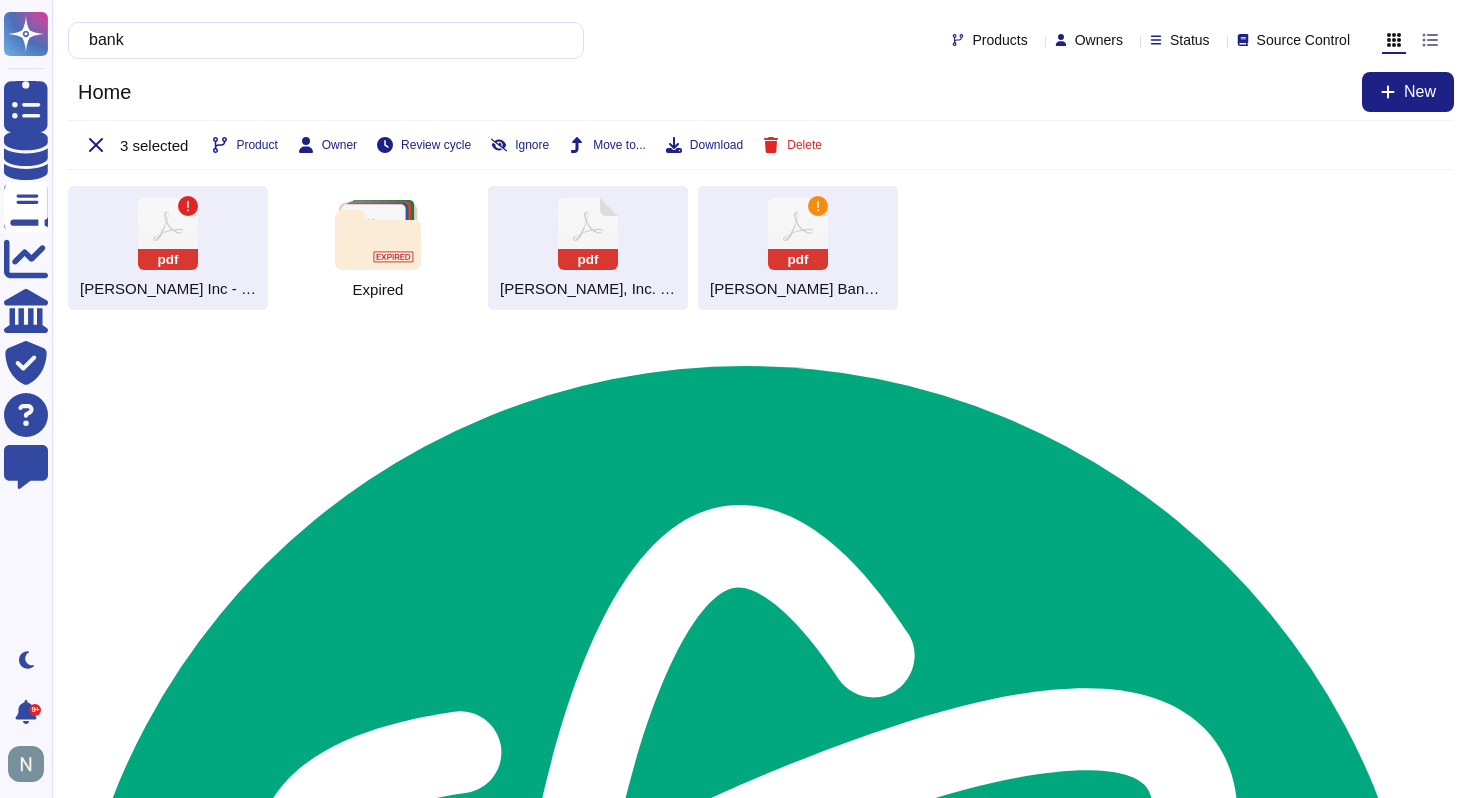 click 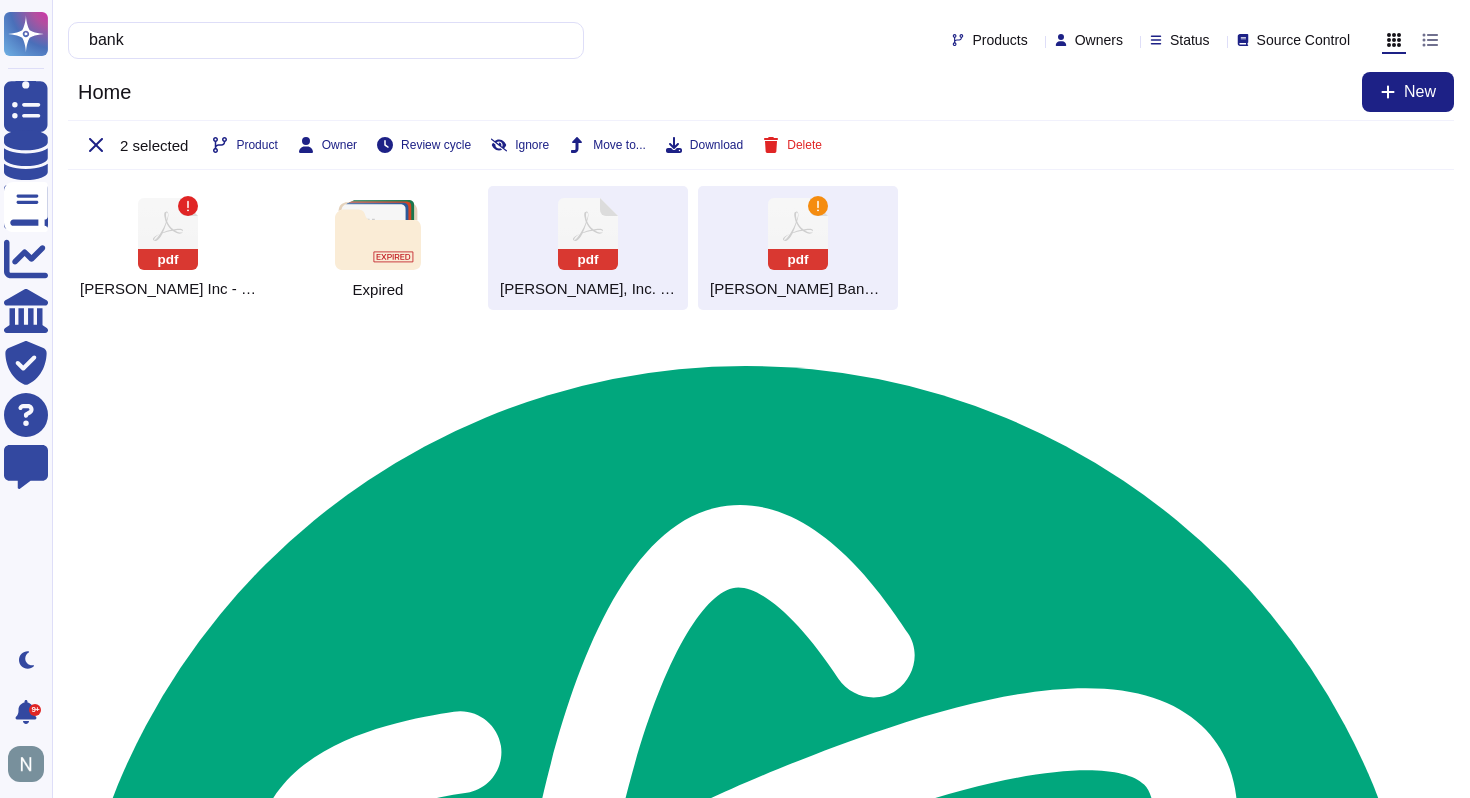 click on "pdf [PERSON_NAME], Inc. JPM Bank Details" at bounding box center [588, 248] 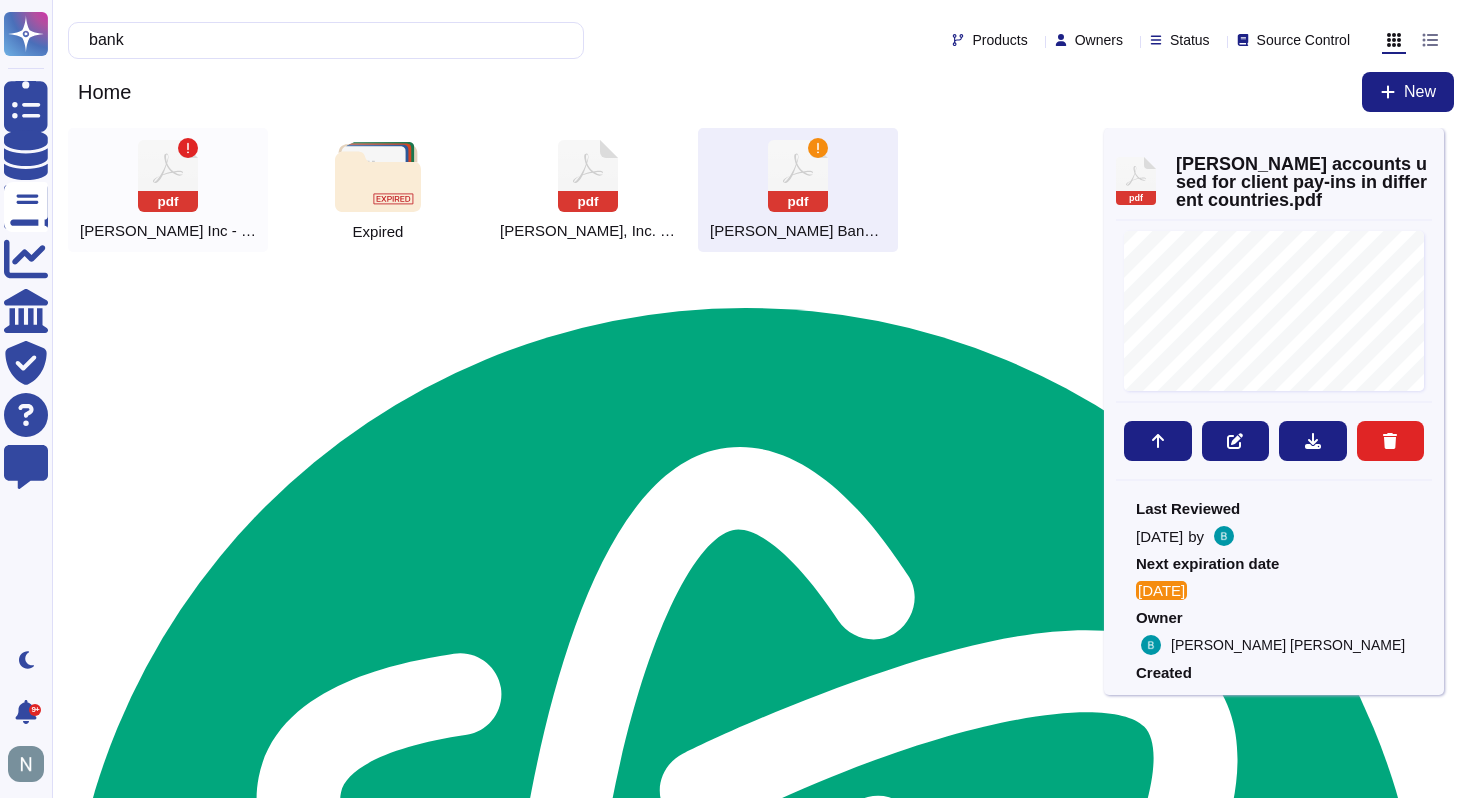 click 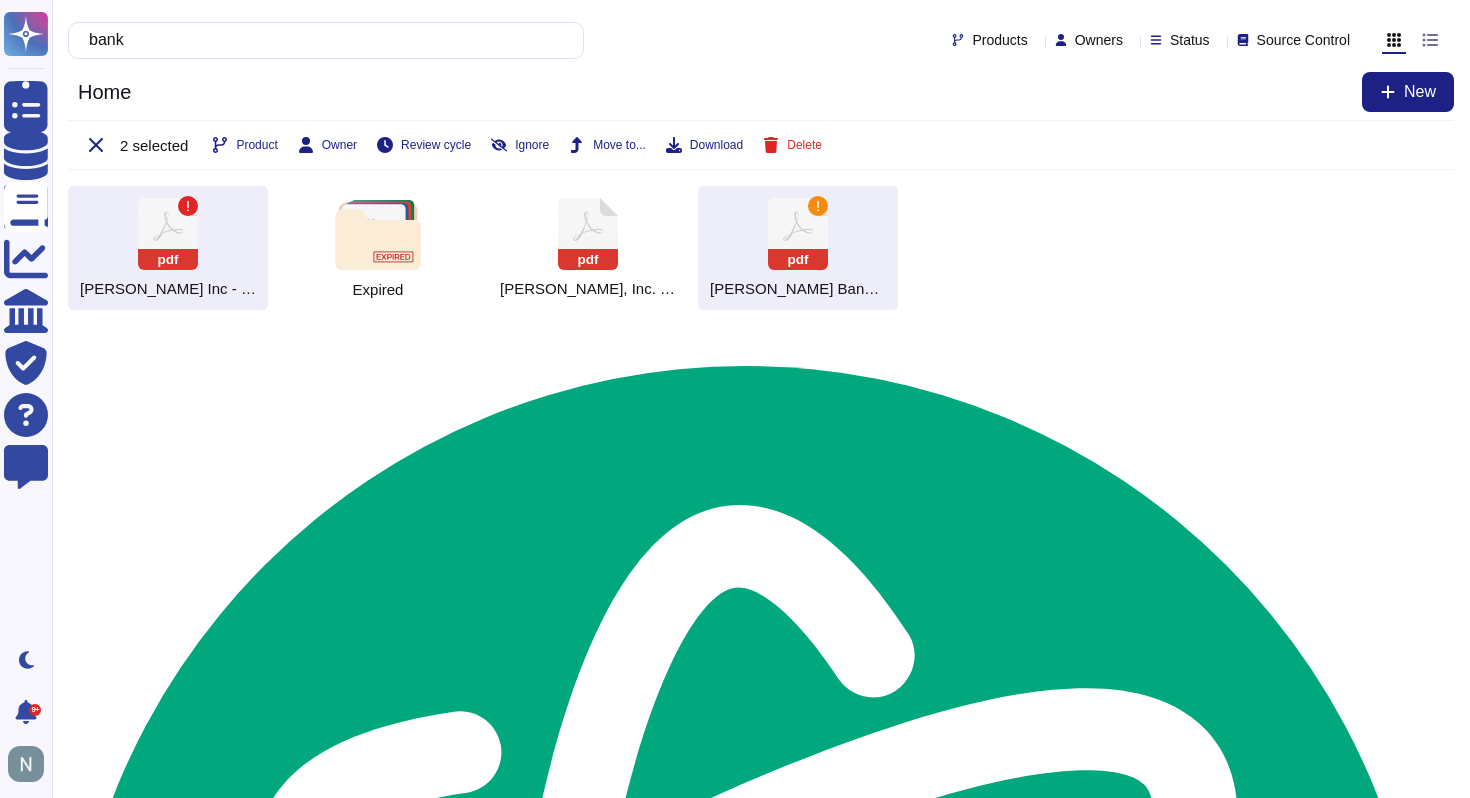 click on "pdf [PERSON_NAME] Inc - Bank Account Confirmation.pdf" at bounding box center (168, 248) 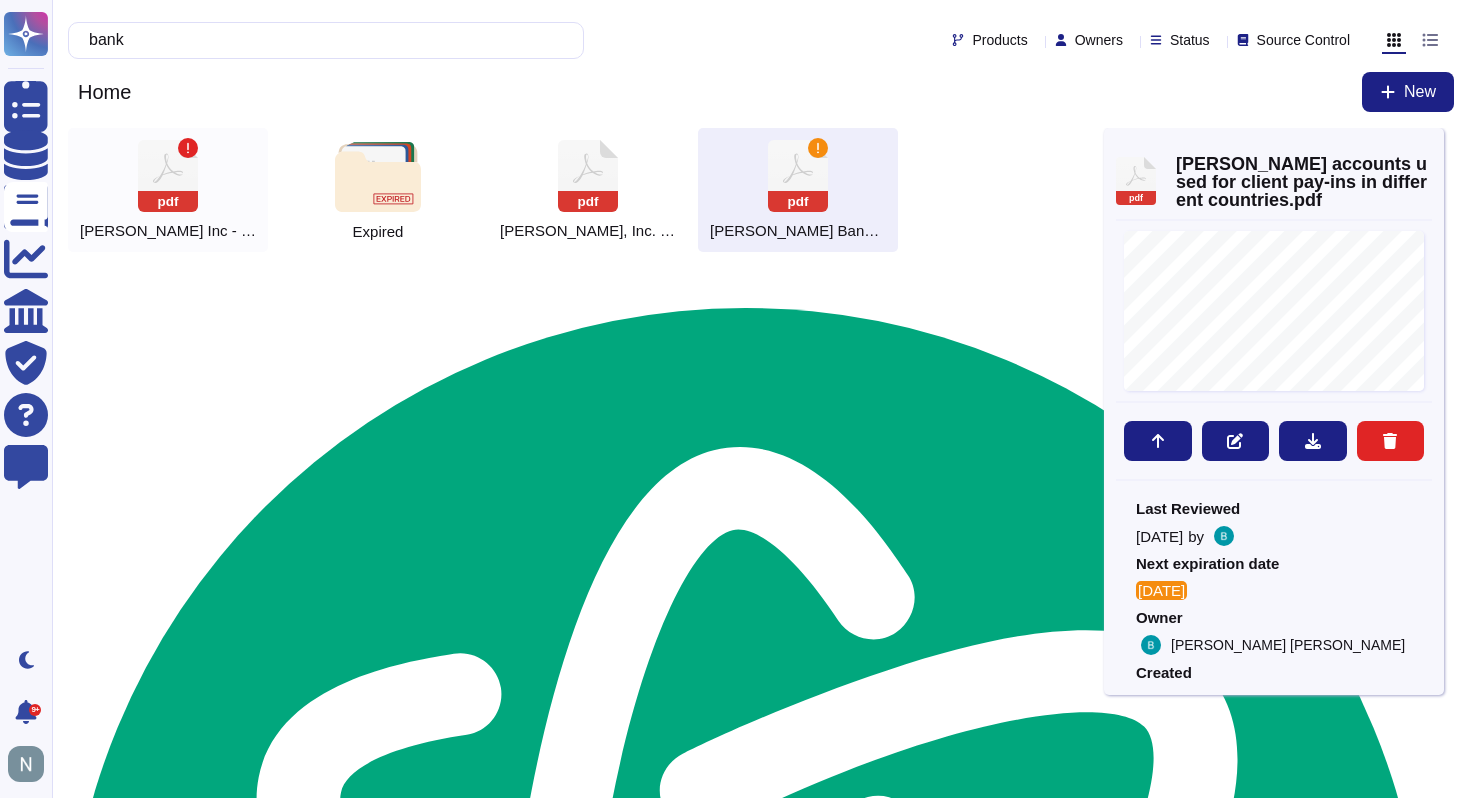 click 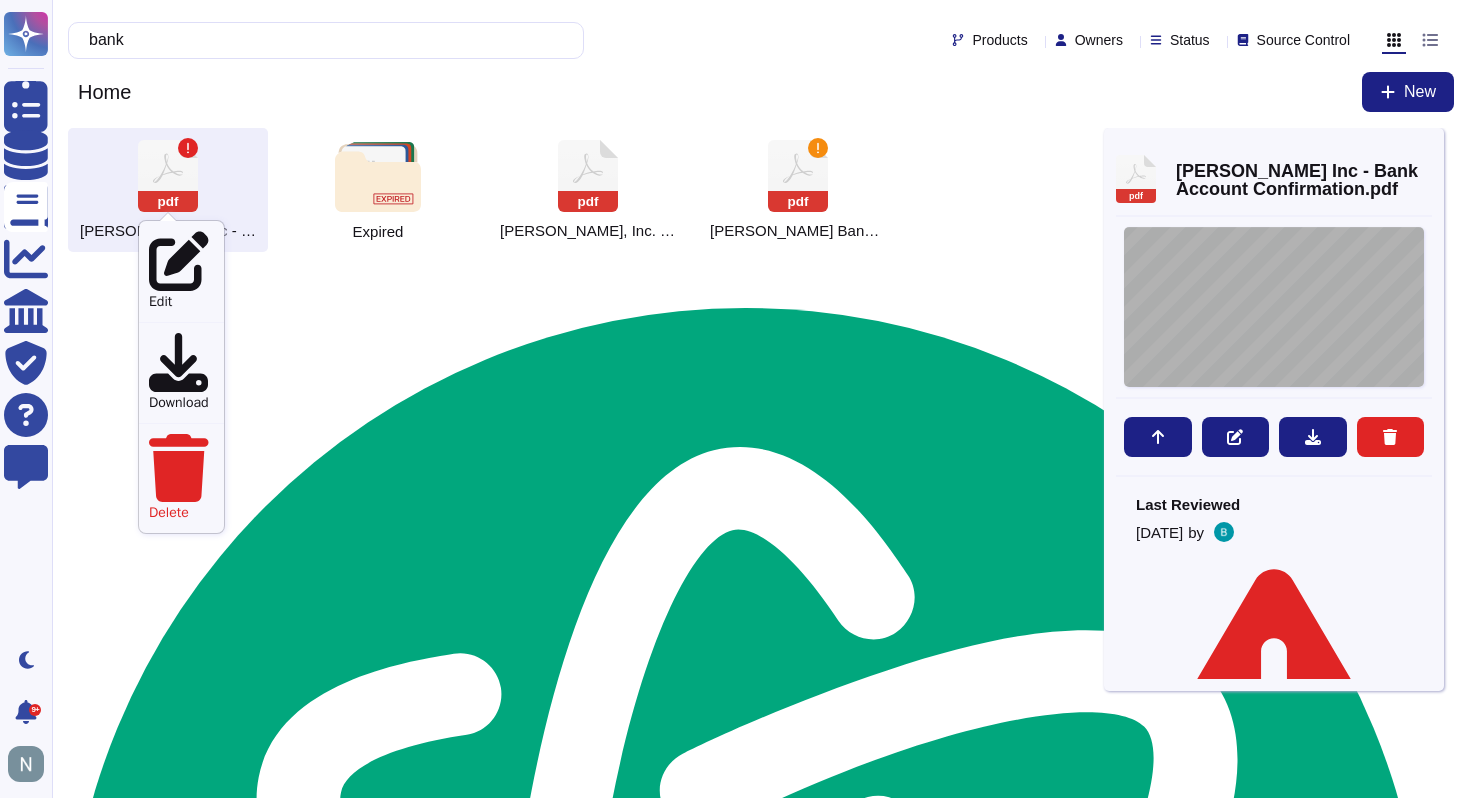 click at bounding box center [1274, 307] 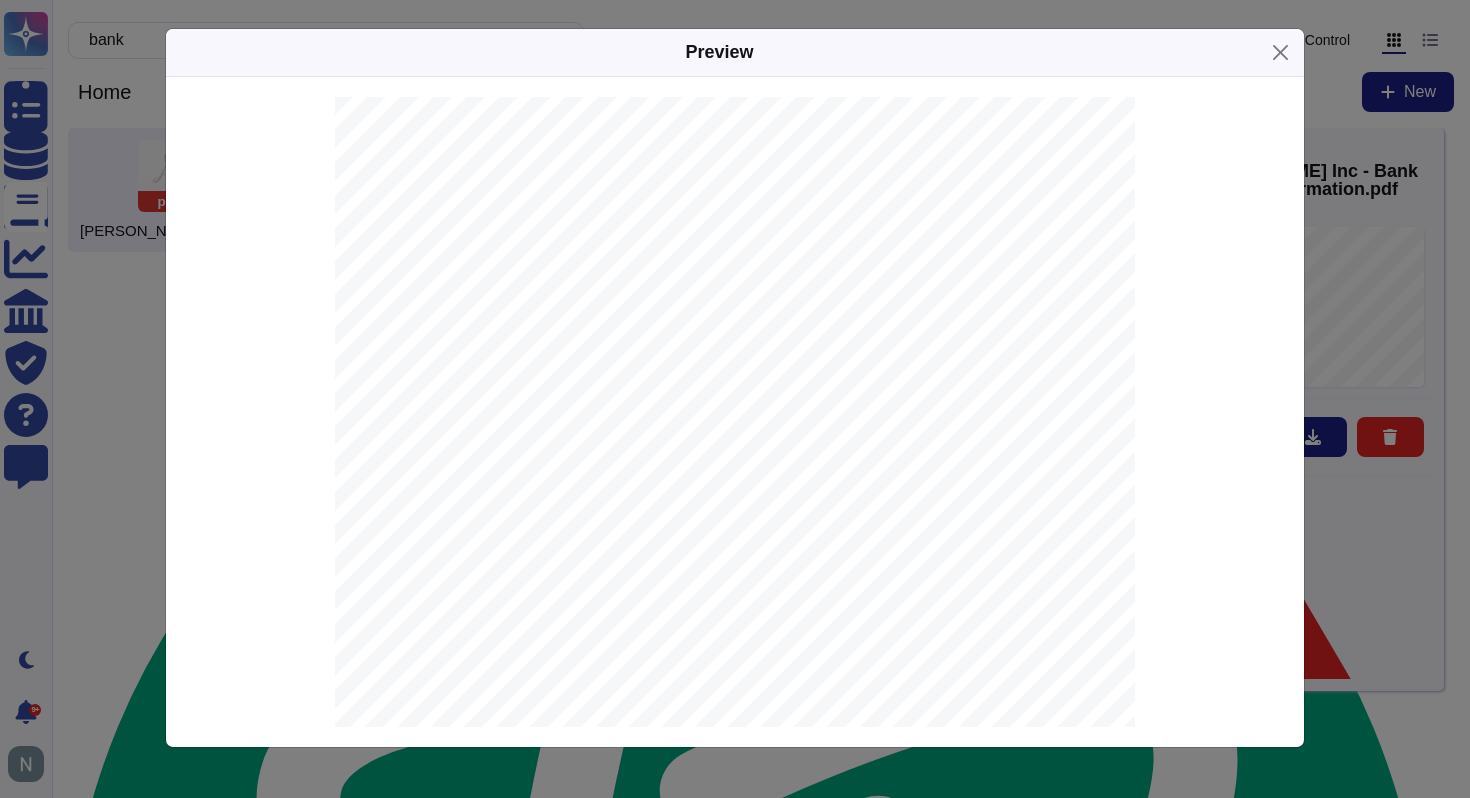scroll, scrollTop: 0, scrollLeft: 0, axis: both 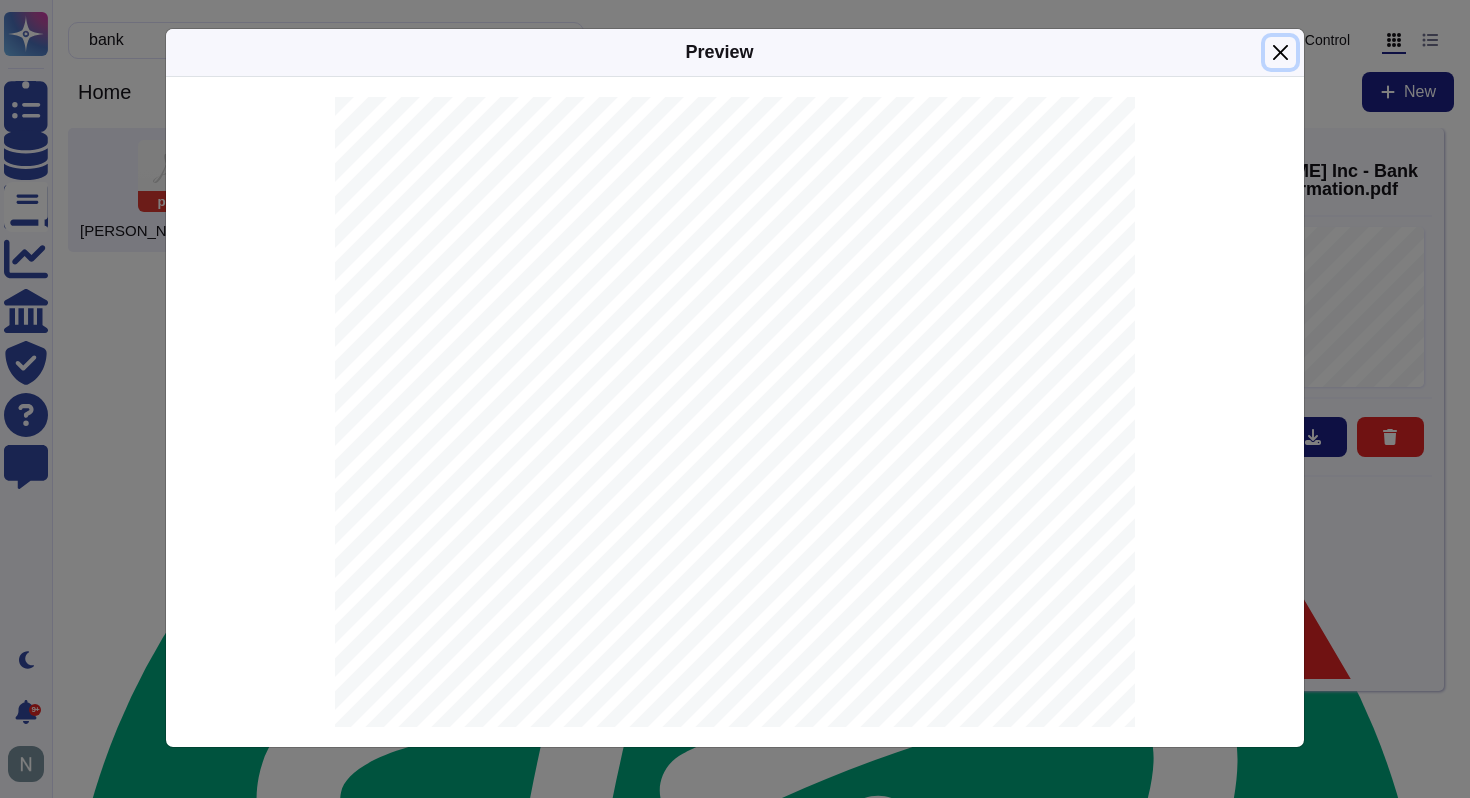 click at bounding box center [1280, 52] 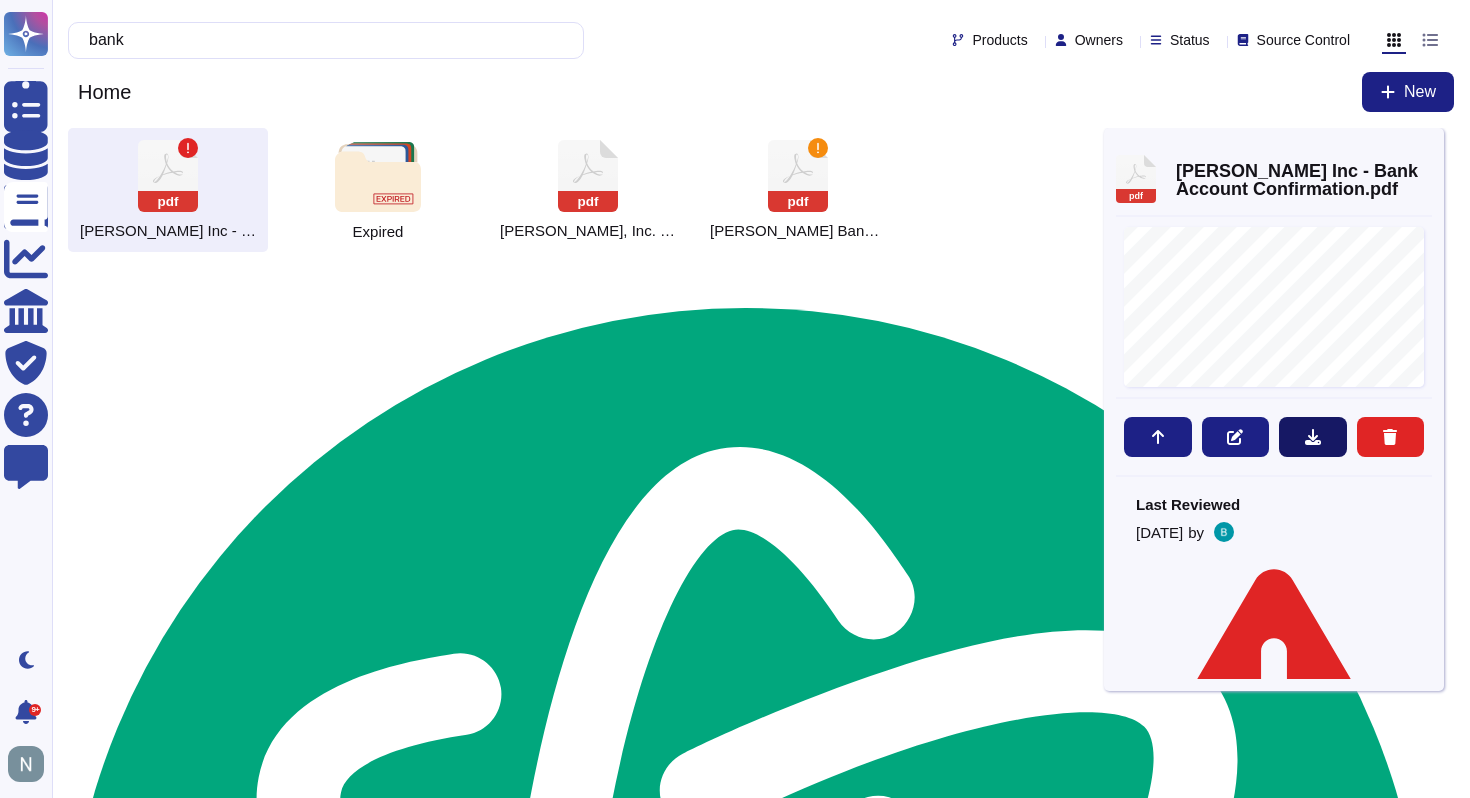 click 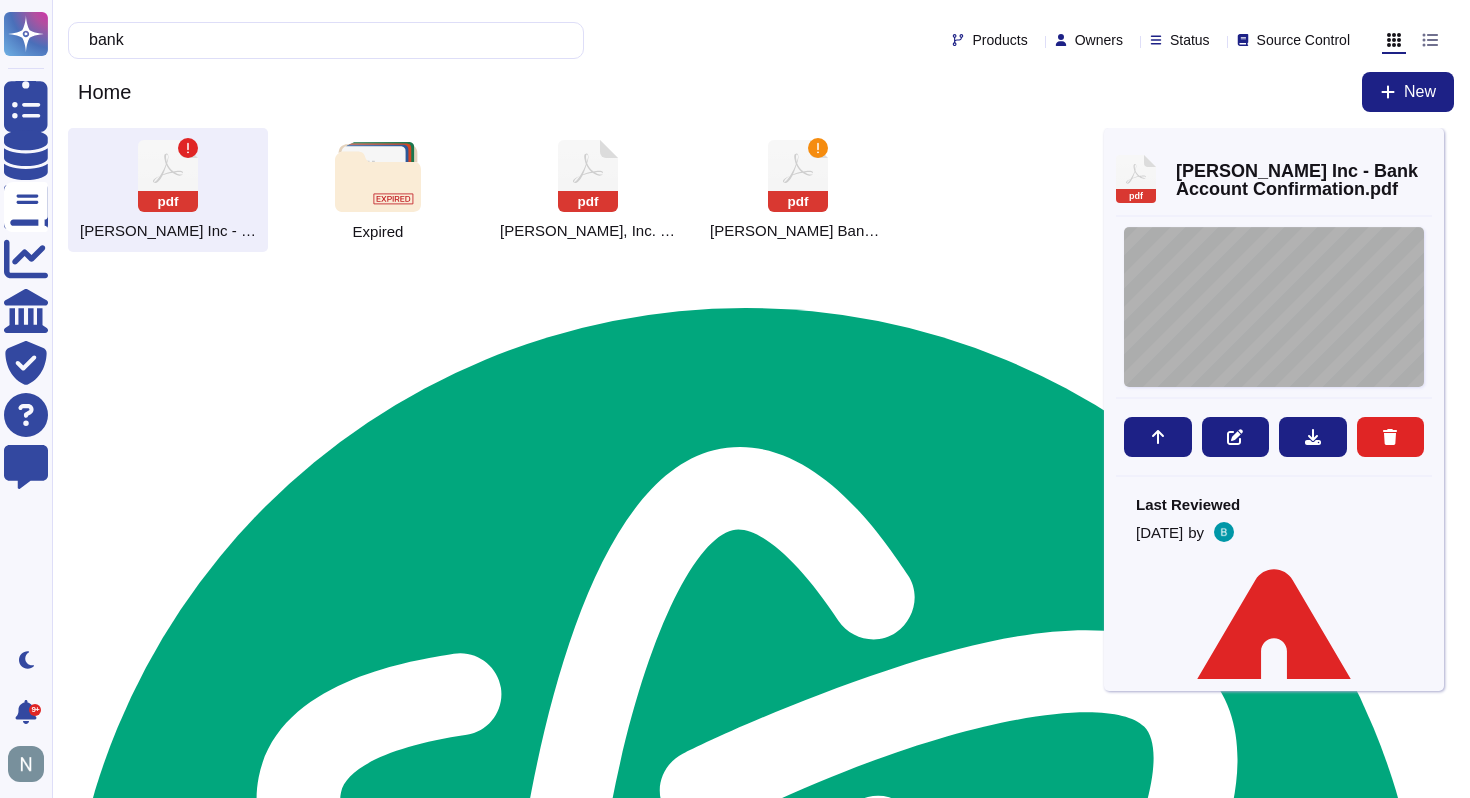 click at bounding box center (1274, 307) 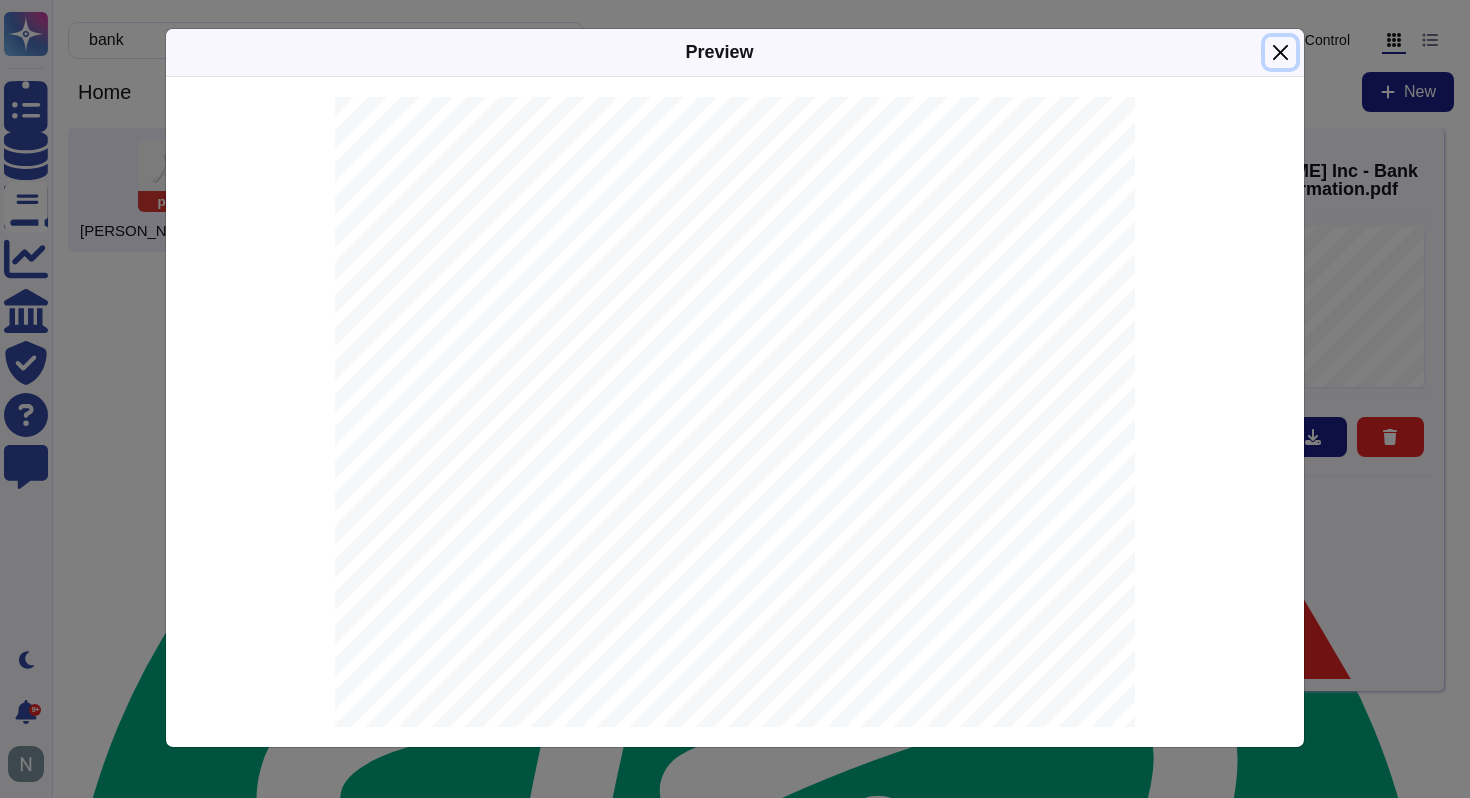 click at bounding box center [1280, 52] 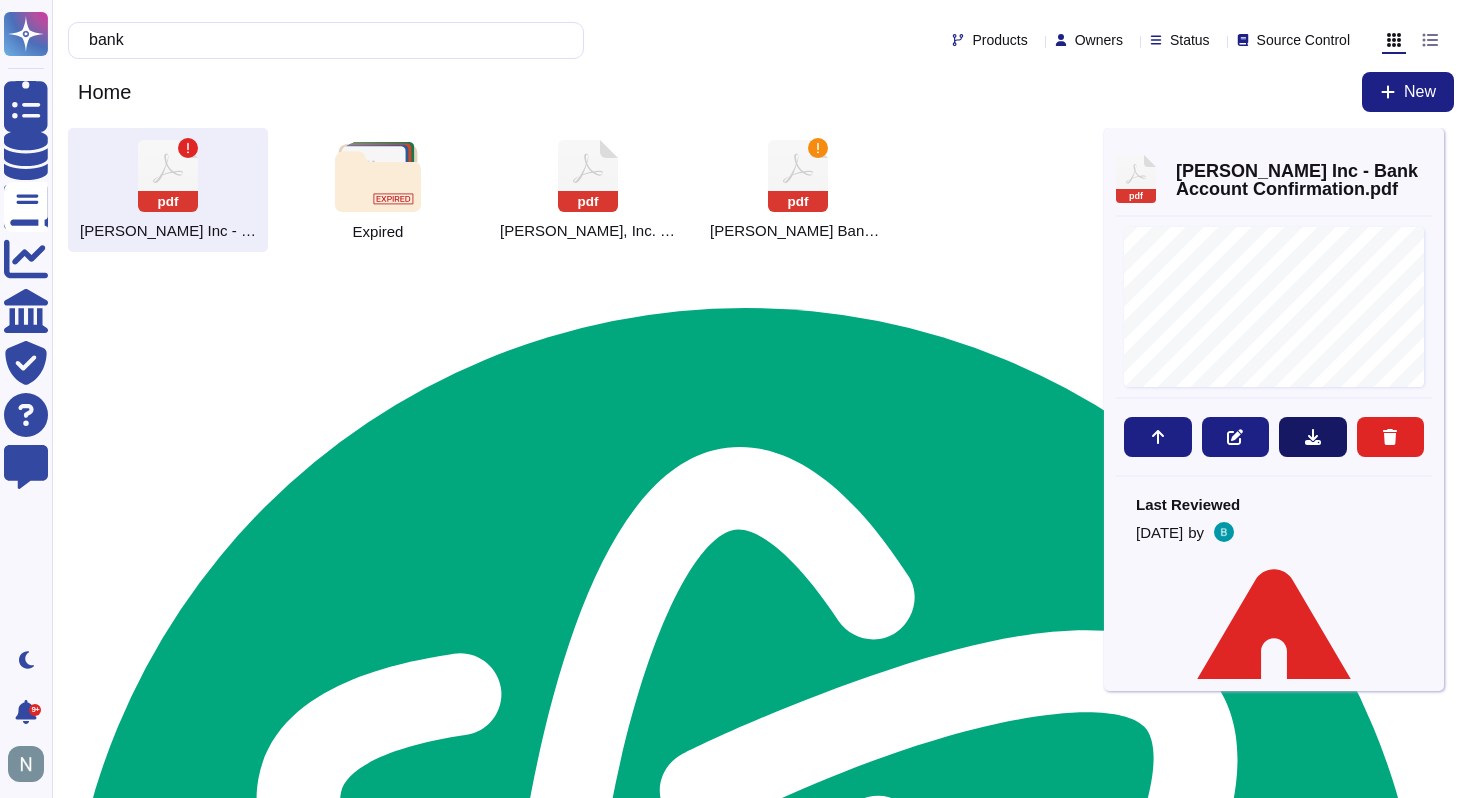 click at bounding box center [1313, 437] 